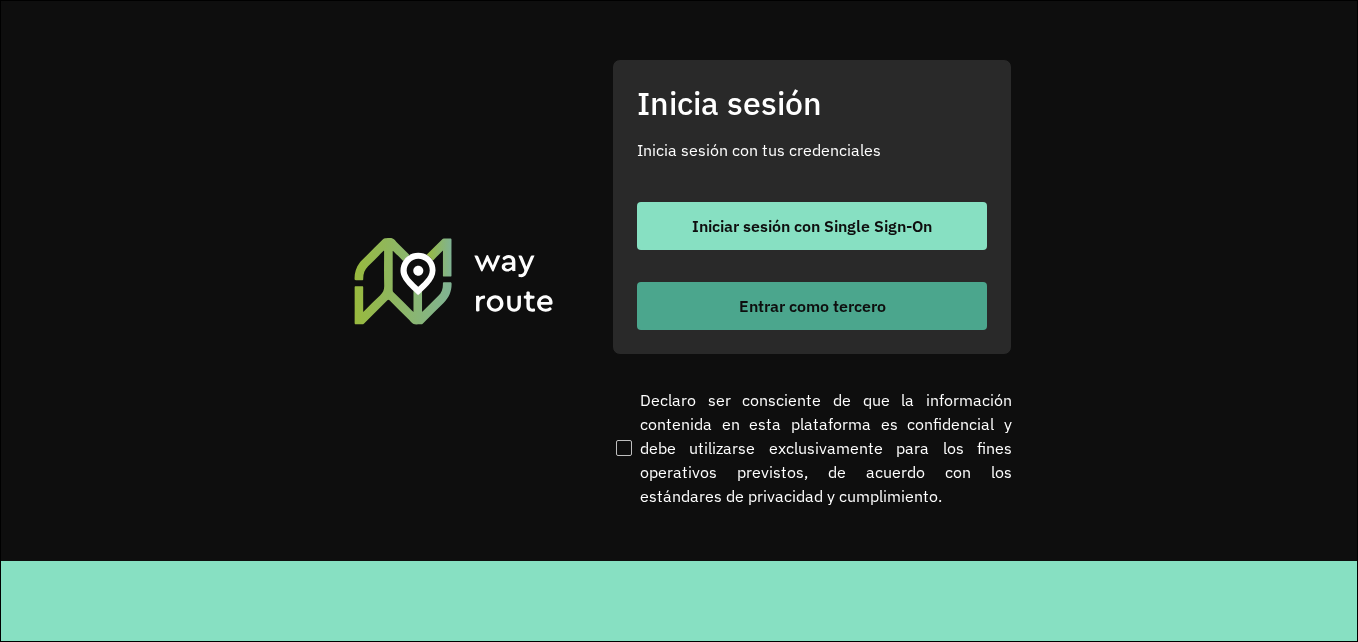 scroll, scrollTop: 0, scrollLeft: 0, axis: both 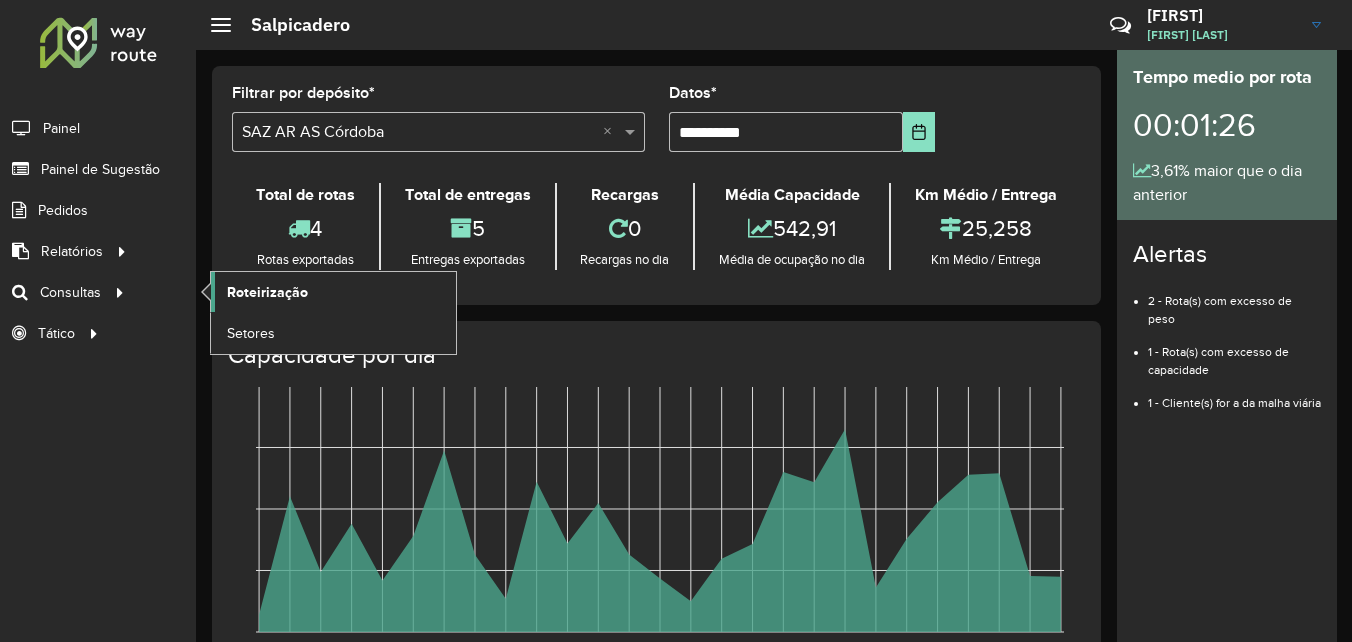 click on "Roteirização" 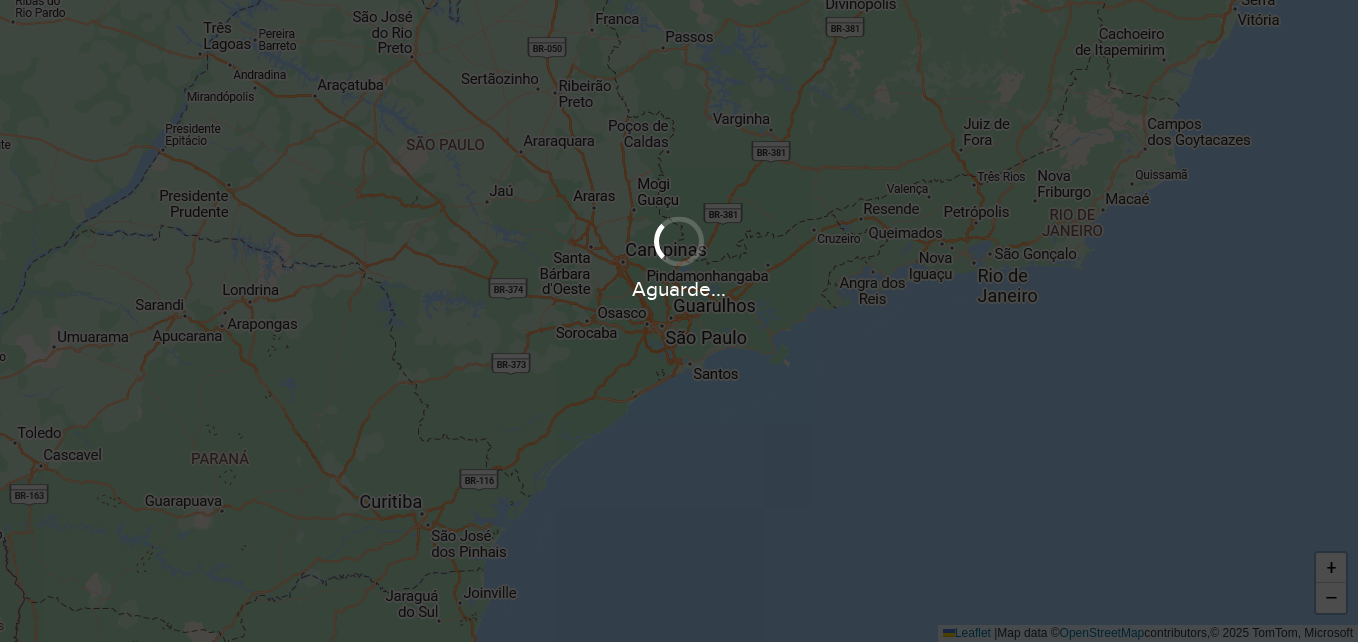 scroll, scrollTop: 0, scrollLeft: 0, axis: both 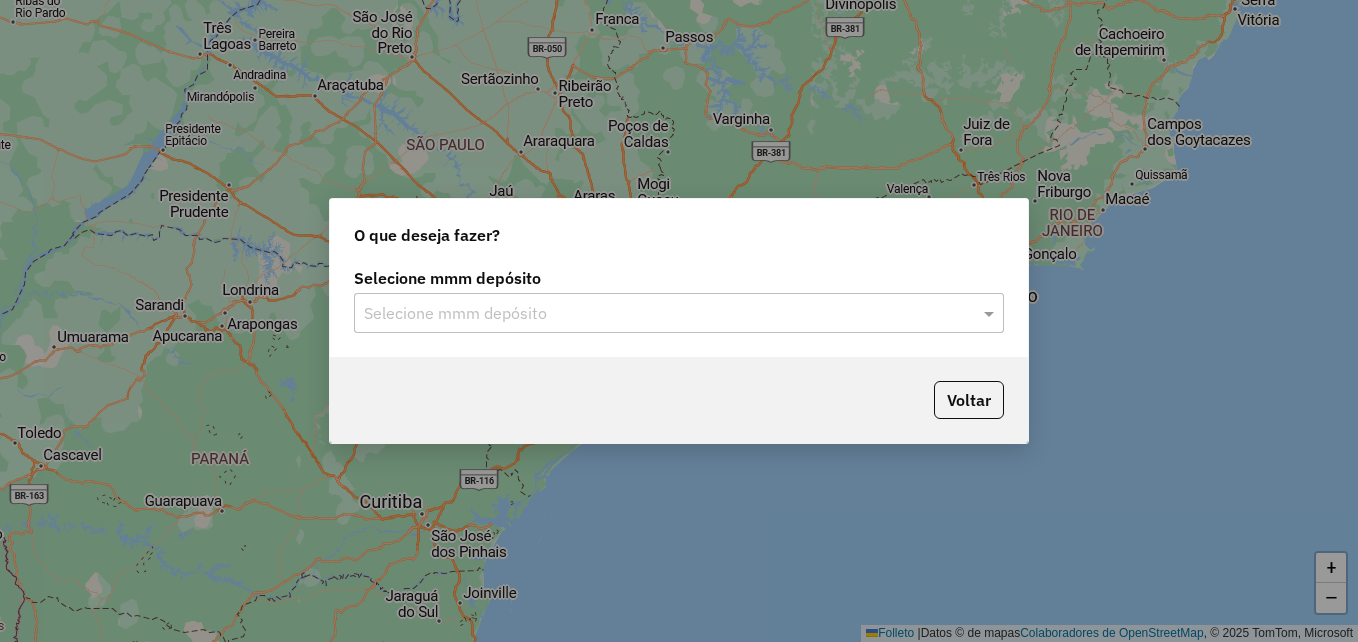 drag, startPoint x: 616, startPoint y: 319, endPoint x: 580, endPoint y: 341, distance: 42.190044 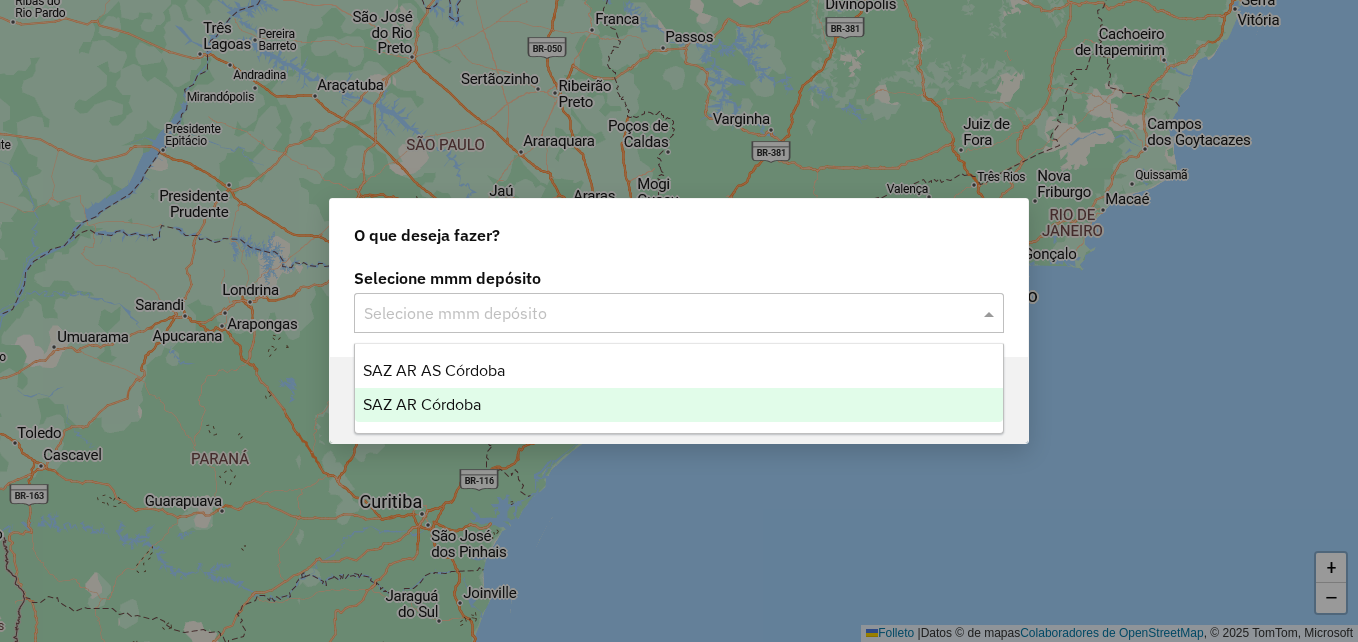 click on "SAZ AR Córdoba" at bounding box center (422, 404) 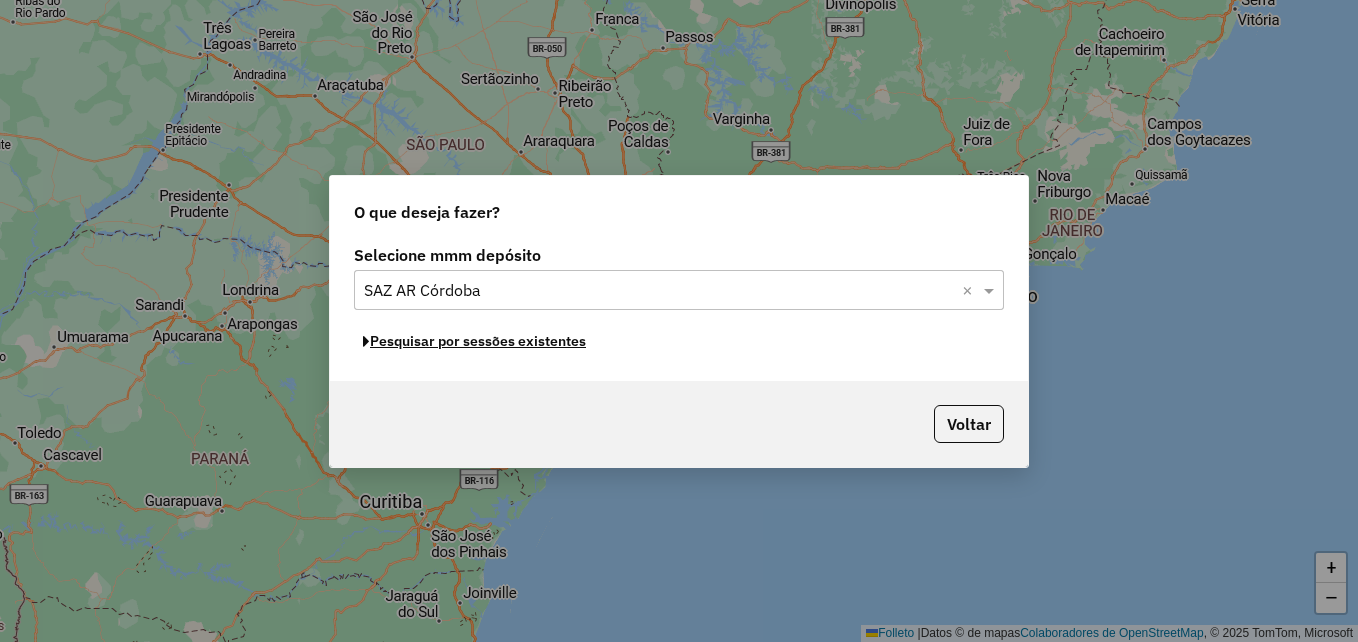 click on "Pesquisar por sessões existentes" 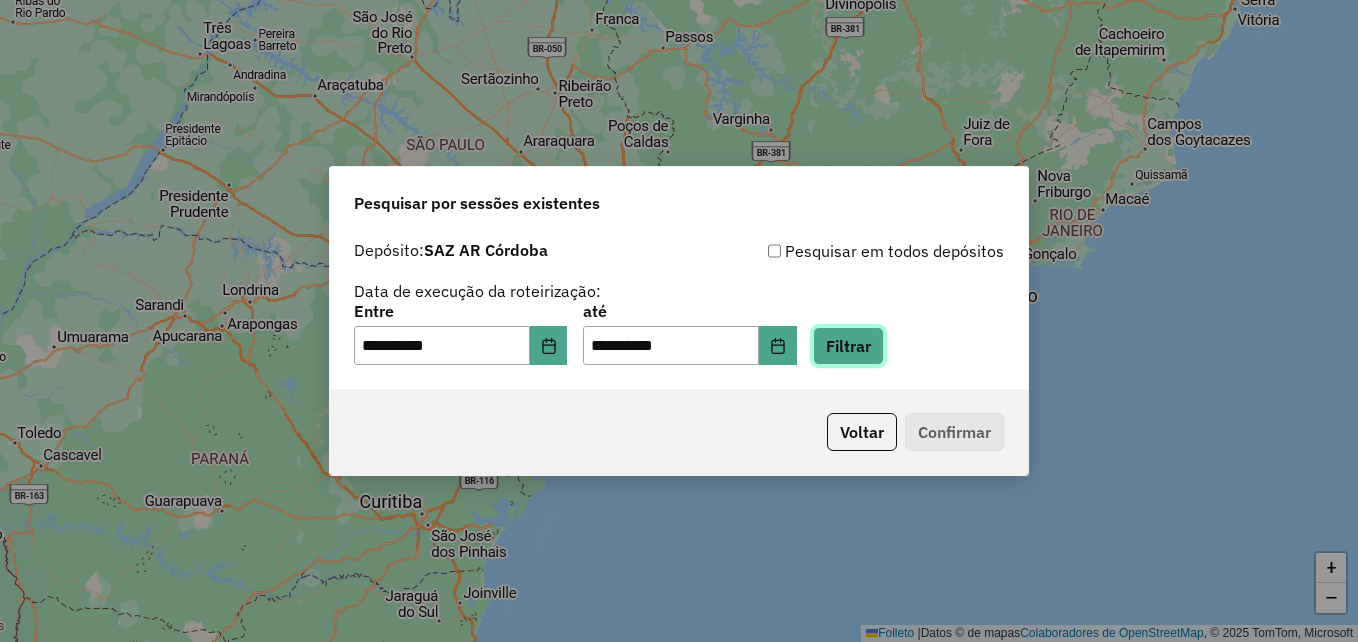drag, startPoint x: 882, startPoint y: 343, endPoint x: 858, endPoint y: 350, distance: 25 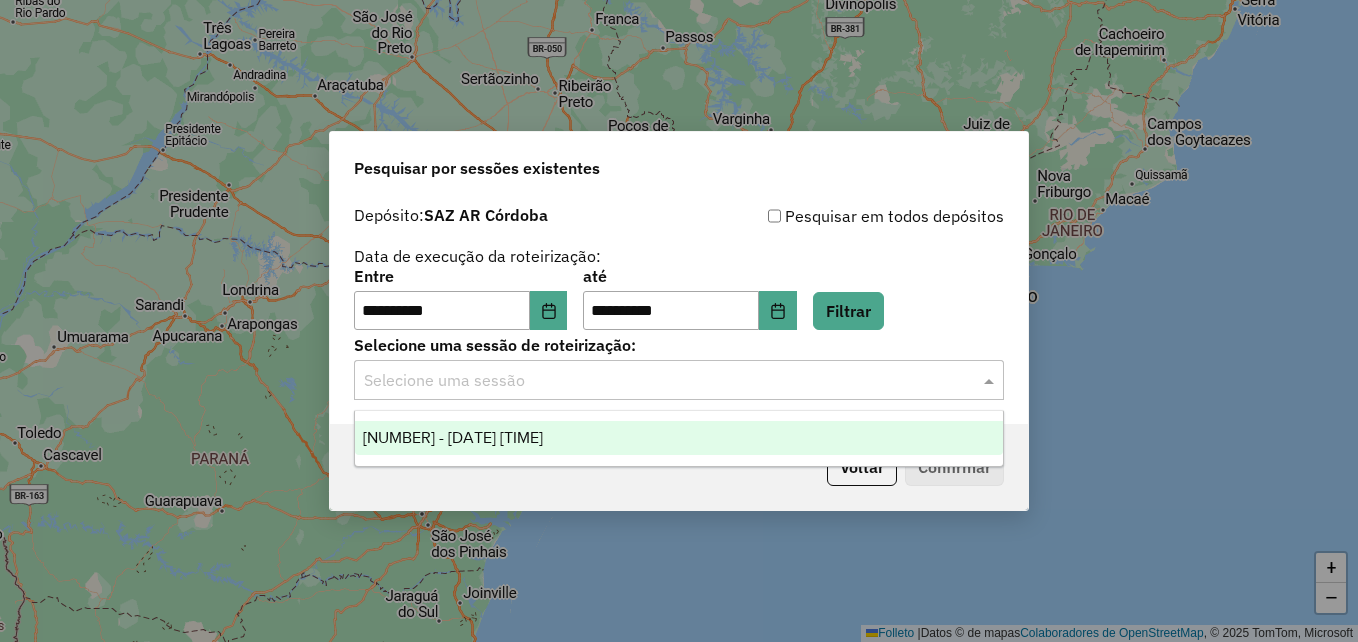 click 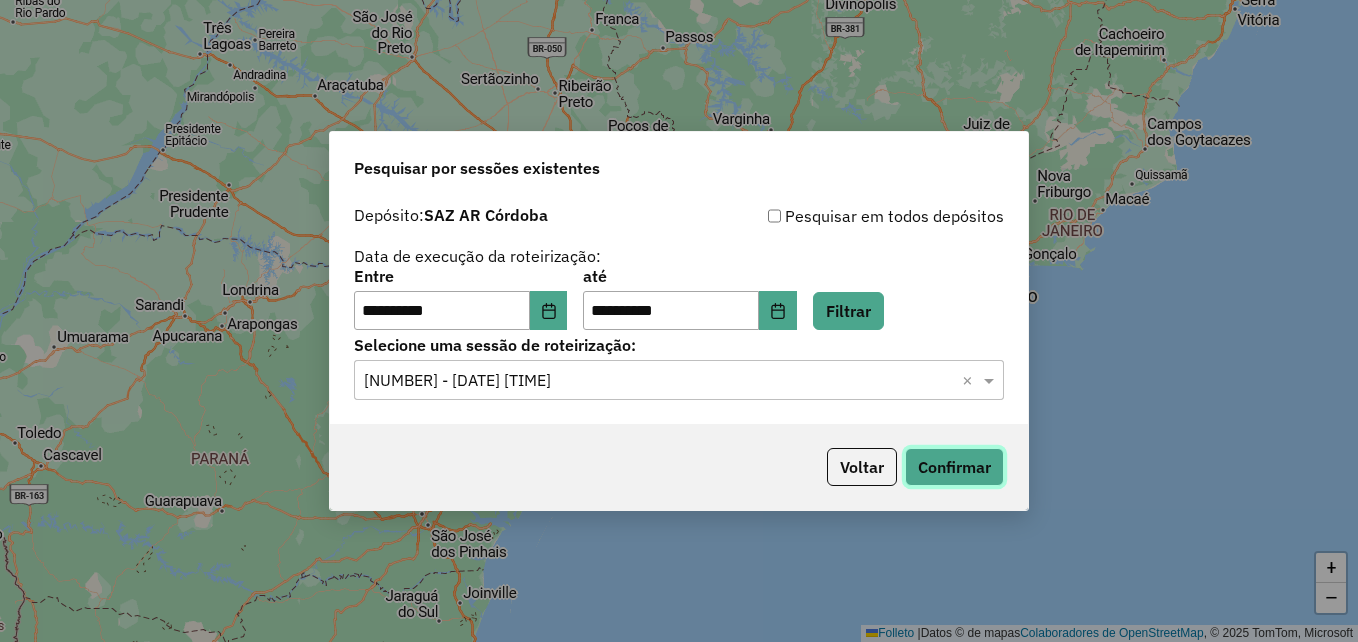 click on "Confirmar" 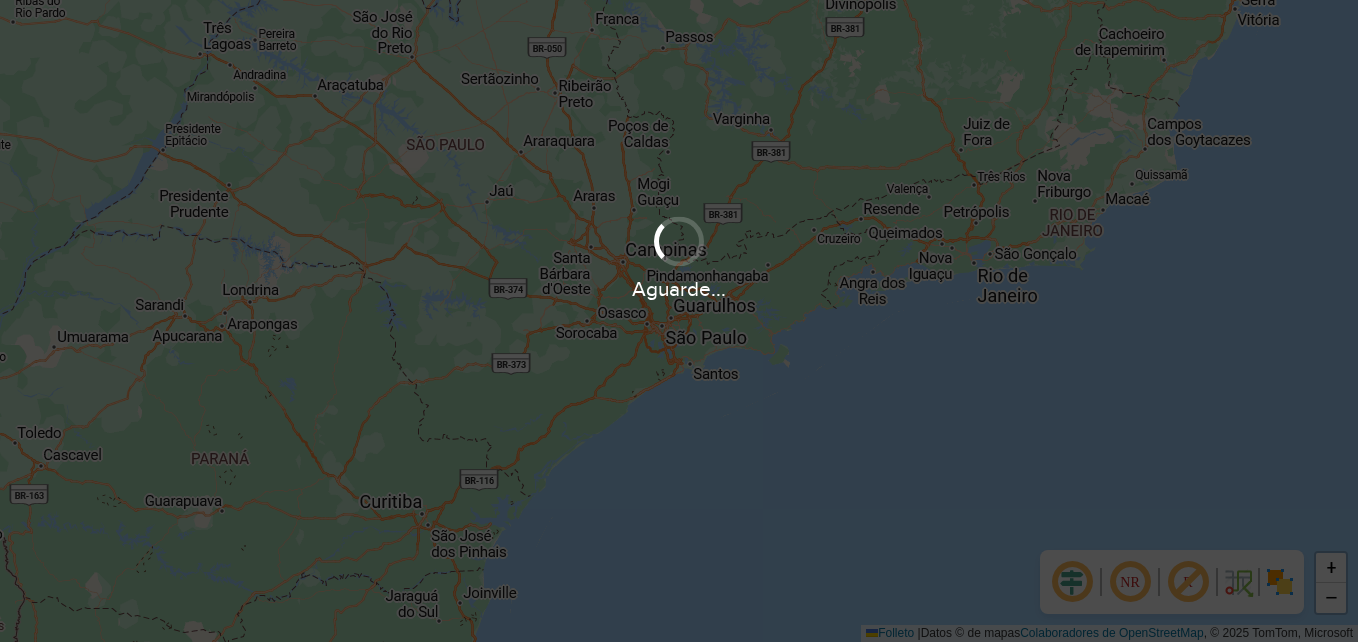 scroll, scrollTop: 0, scrollLeft: 0, axis: both 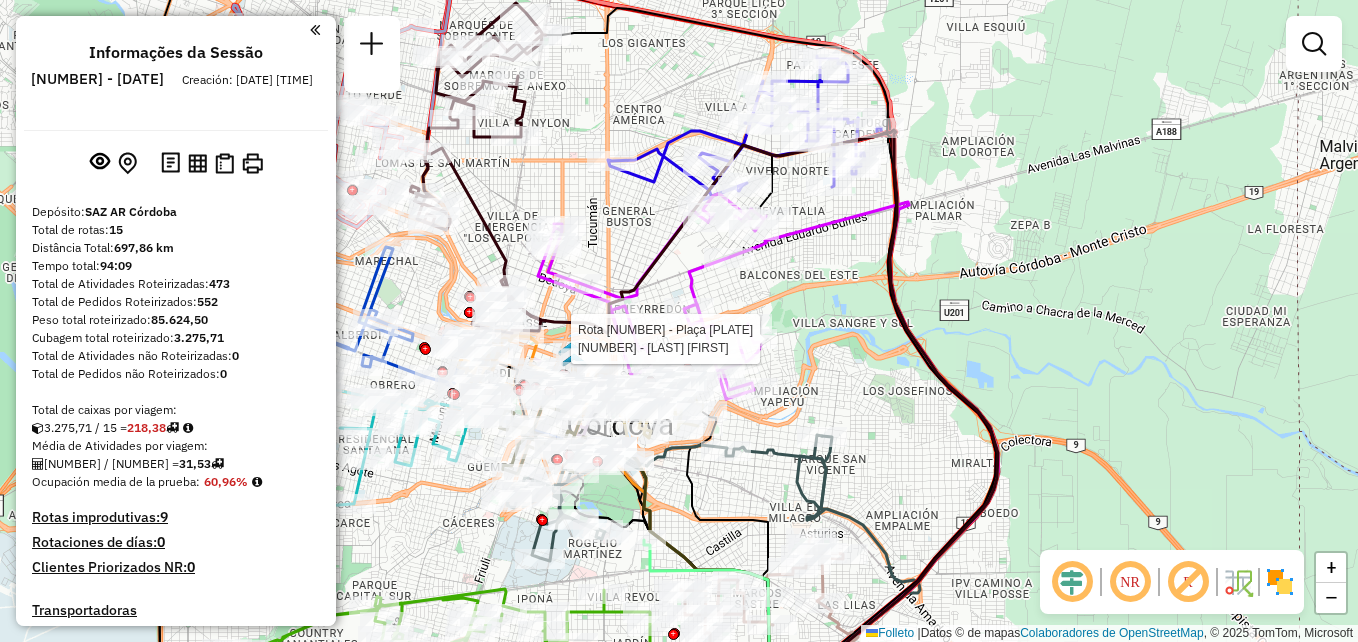 select on "**********" 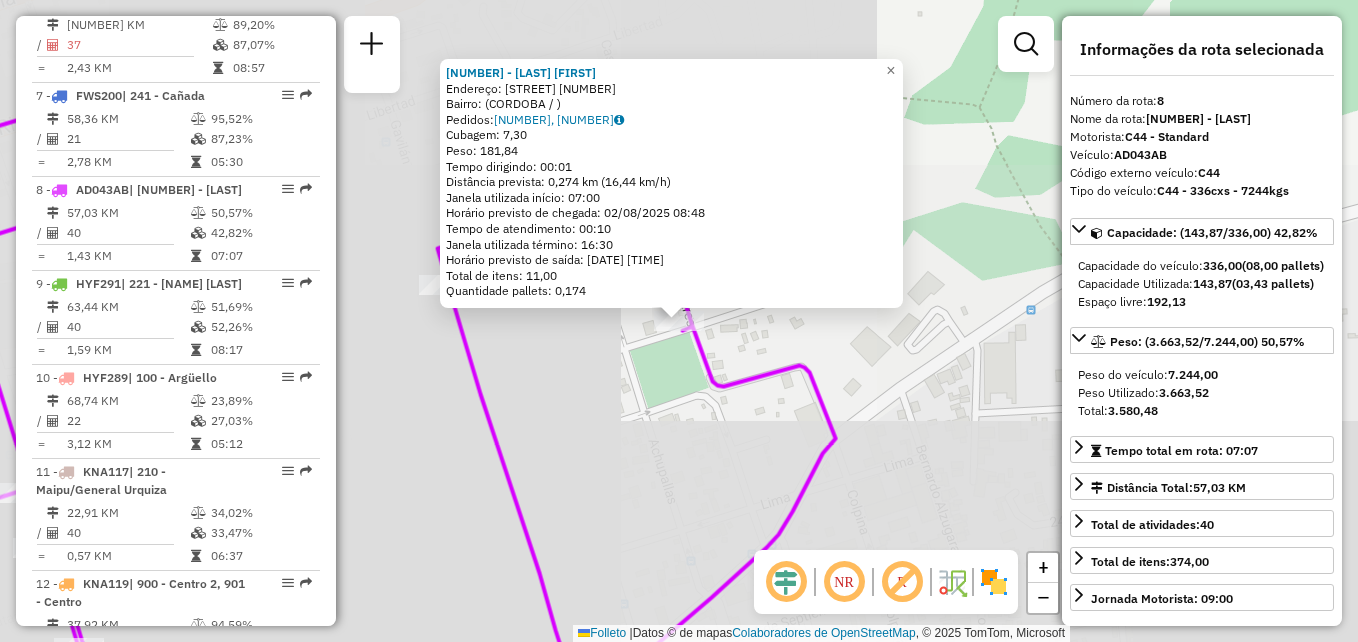 scroll, scrollTop: 1435, scrollLeft: 0, axis: vertical 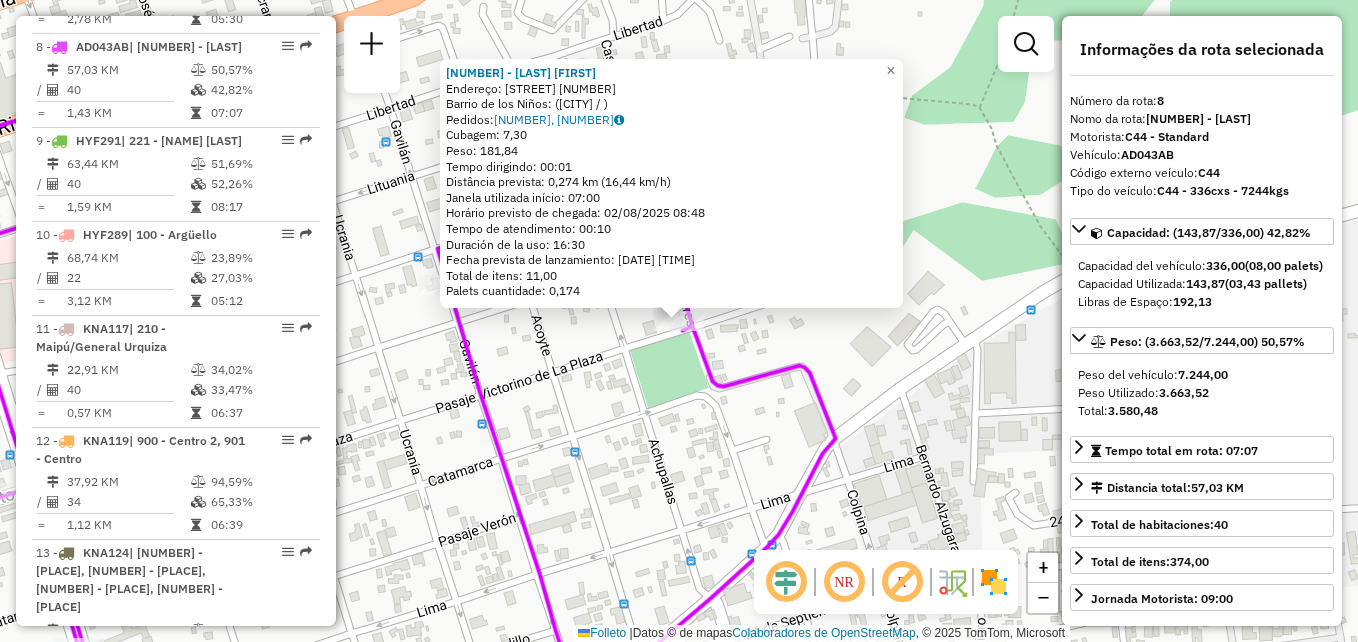 click on "[NUMBER] - [LAST] [FIRST]  Endereço: [STREET] [NUMBER]   Barrio de los Niños: ( [CITY] / )   Pedidos:  [NUMBER], [NUMBER]   Cubagem:  7,30  Peso: 181,84  Tempo dirigindo: 00:01   Distância prevista: 0,274 km (16,44 km/h)   Janela utilizada início: 07:00   Horário previsto de chegada: [DATE] [TIME]   Tempo de atendimento: 00:10   Duración de la uso: 16:30   Fecha która jest przewidziana na: [DATE] [TIME]   Total de itens: 11,00   Palets cuantidade: 0,174  × Janela de atendimento Grade de atendimento Capacidade Transportadoras Veículos Cliente Pedidos  Rotas Selecione os dias de semana para filtrar as janelas de atendimento  Seg   Ter   Qua   Qui   Sex   Sáb   Dom  Informe o período da janela de atendimento: De: Até:  Filtrar exatamente a janela do cliente  Considerar janela de atendimento padrão  Selecione os dias de semana para filtrar as grades de atendimento  Seg   Ter   Qua   Qui   Sex   Sáb   Dom   Considerar clientes sem dia de atendimento cadastrado  Peso mínimo:   De:   Até:" 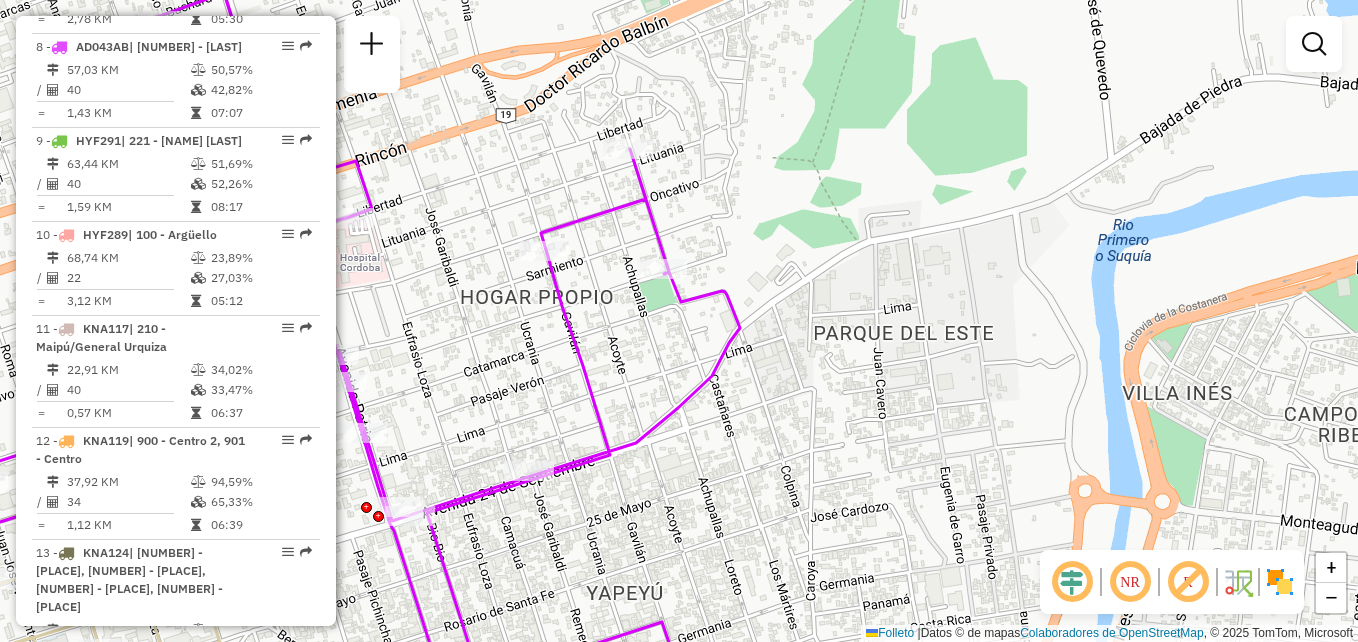 drag, startPoint x: 468, startPoint y: 418, endPoint x: 509, endPoint y: 391, distance: 49.09175 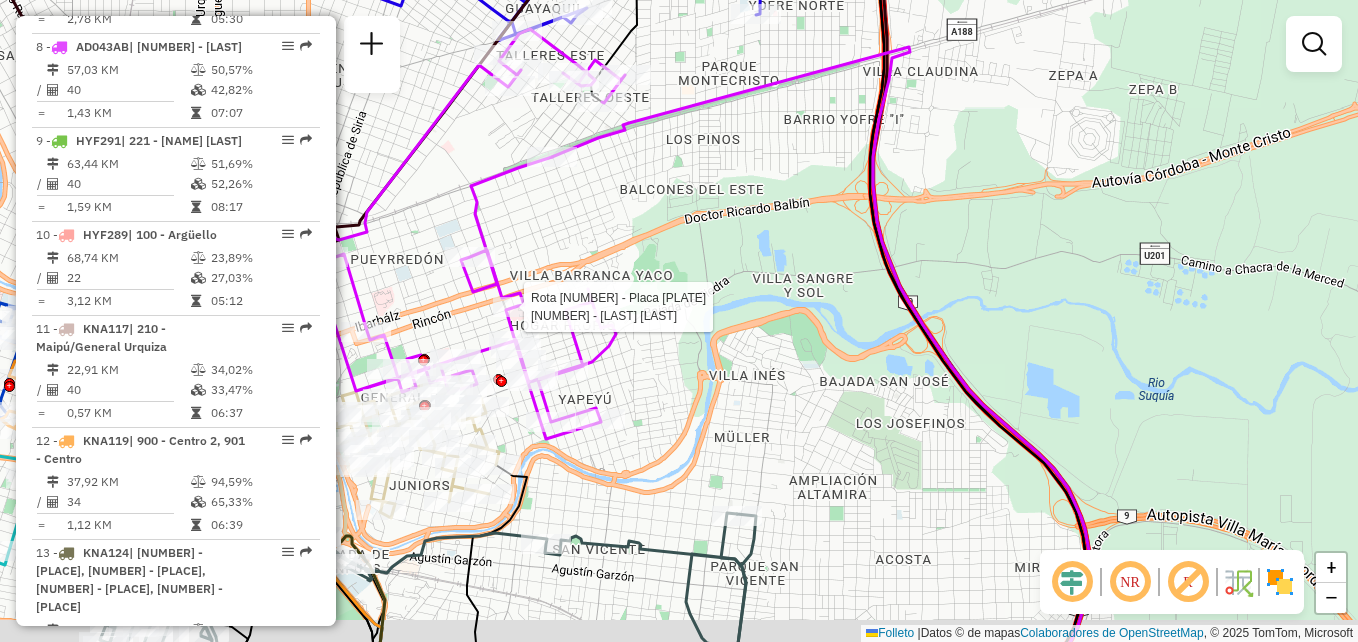 drag, startPoint x: 463, startPoint y: 357, endPoint x: 542, endPoint y: 317, distance: 88.54942 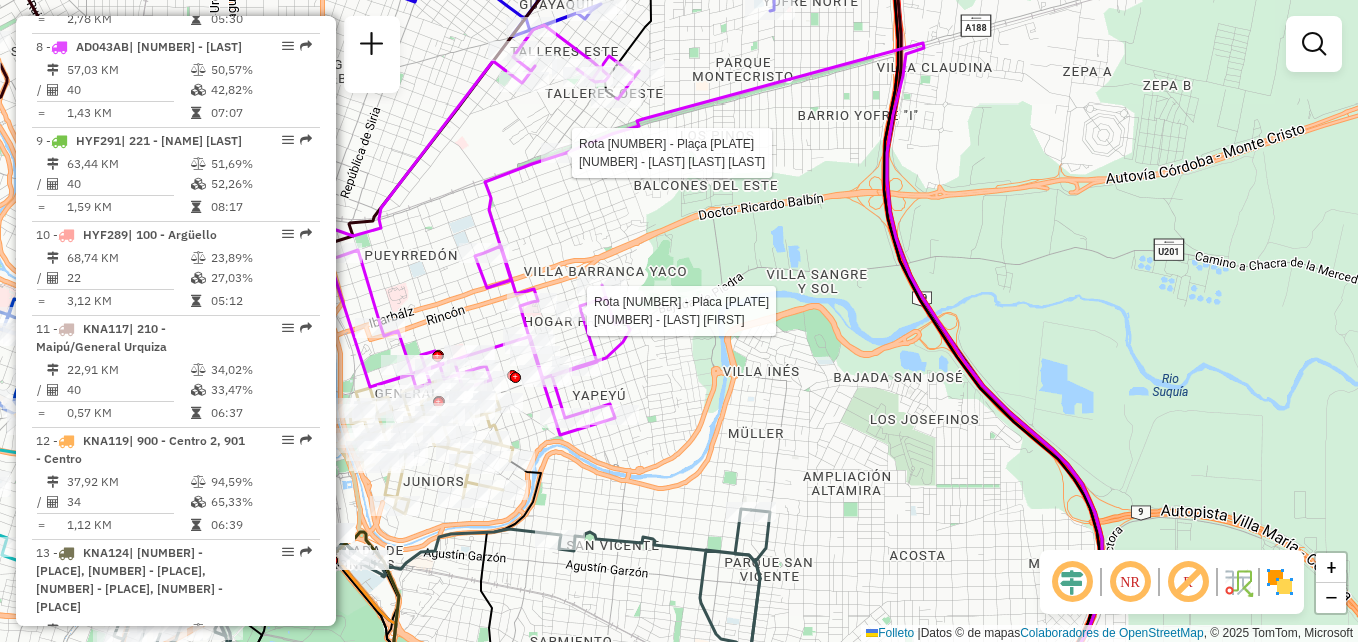 select on "**********" 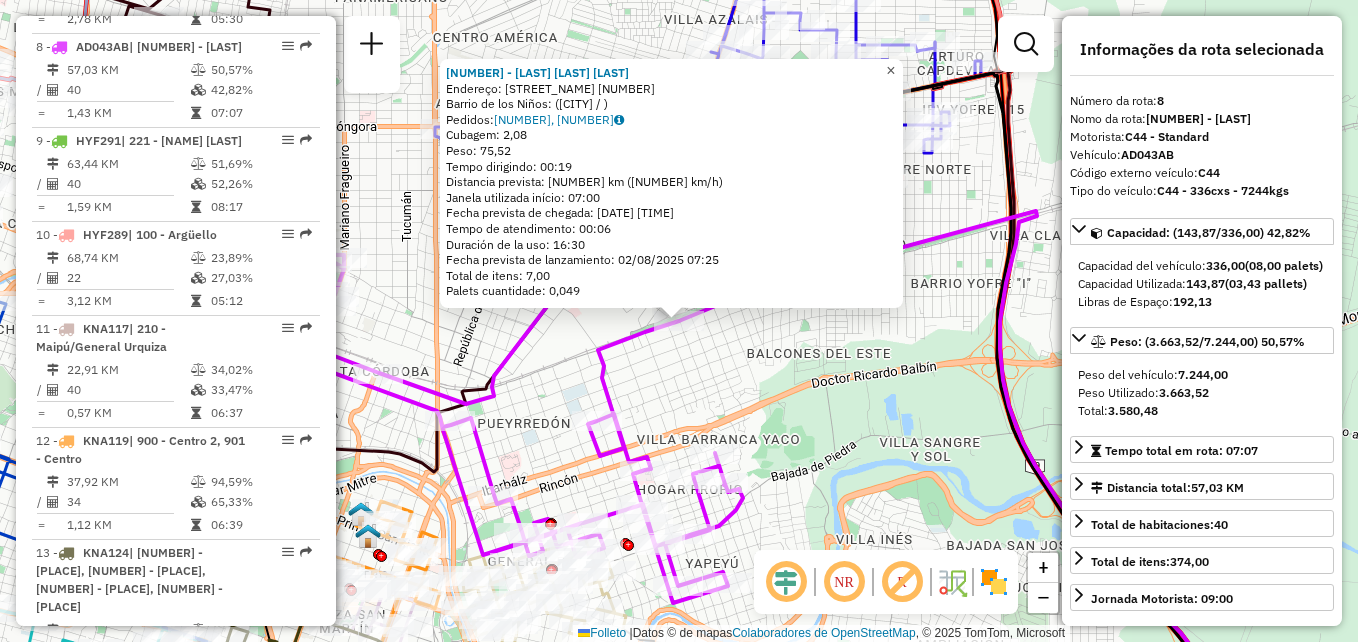 click on "×" 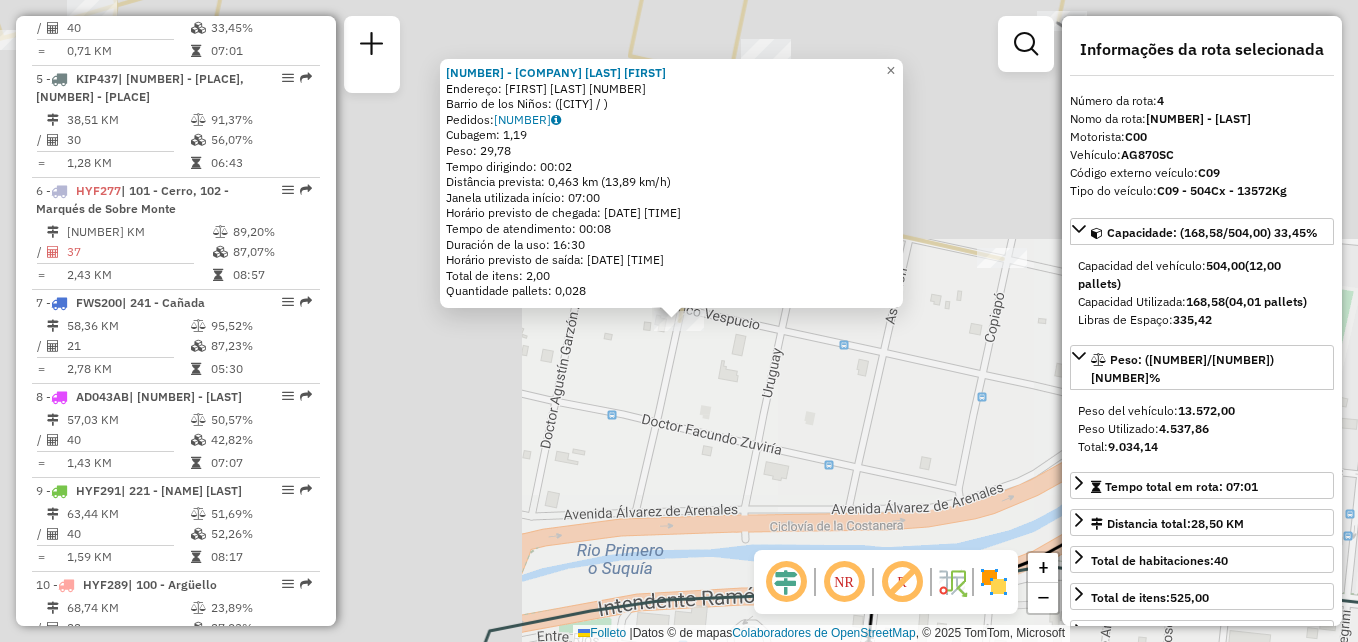 scroll, scrollTop: 1023, scrollLeft: 0, axis: vertical 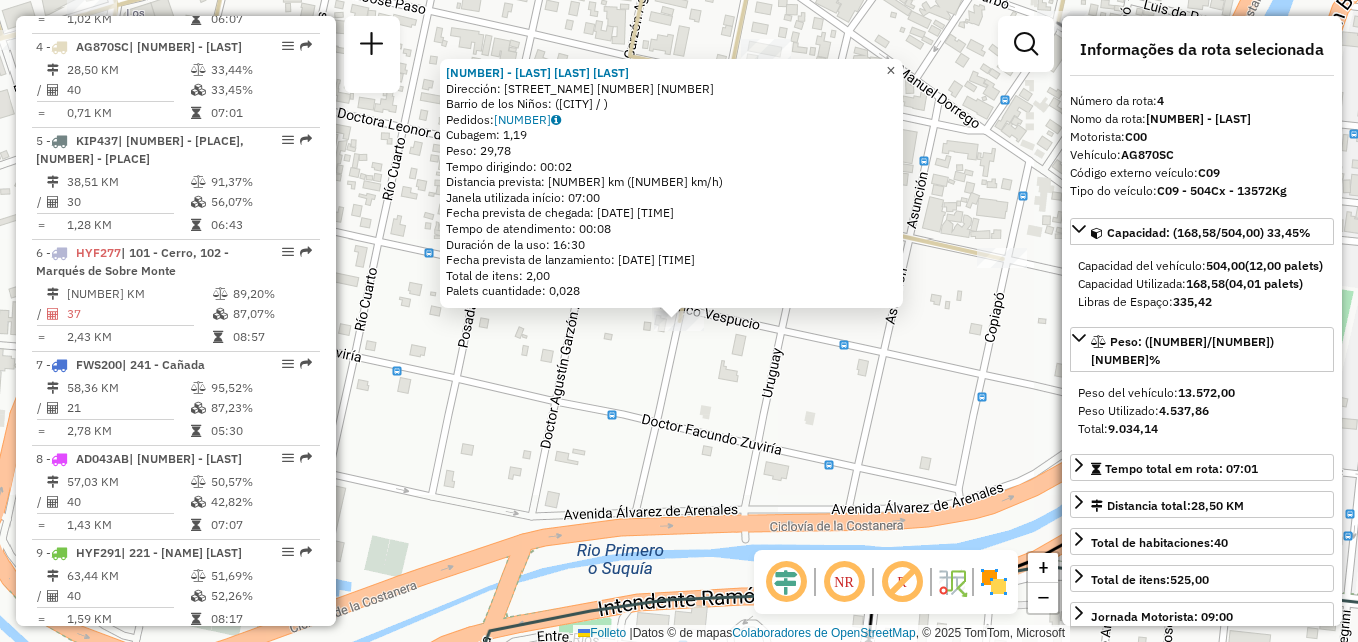 click on "×" 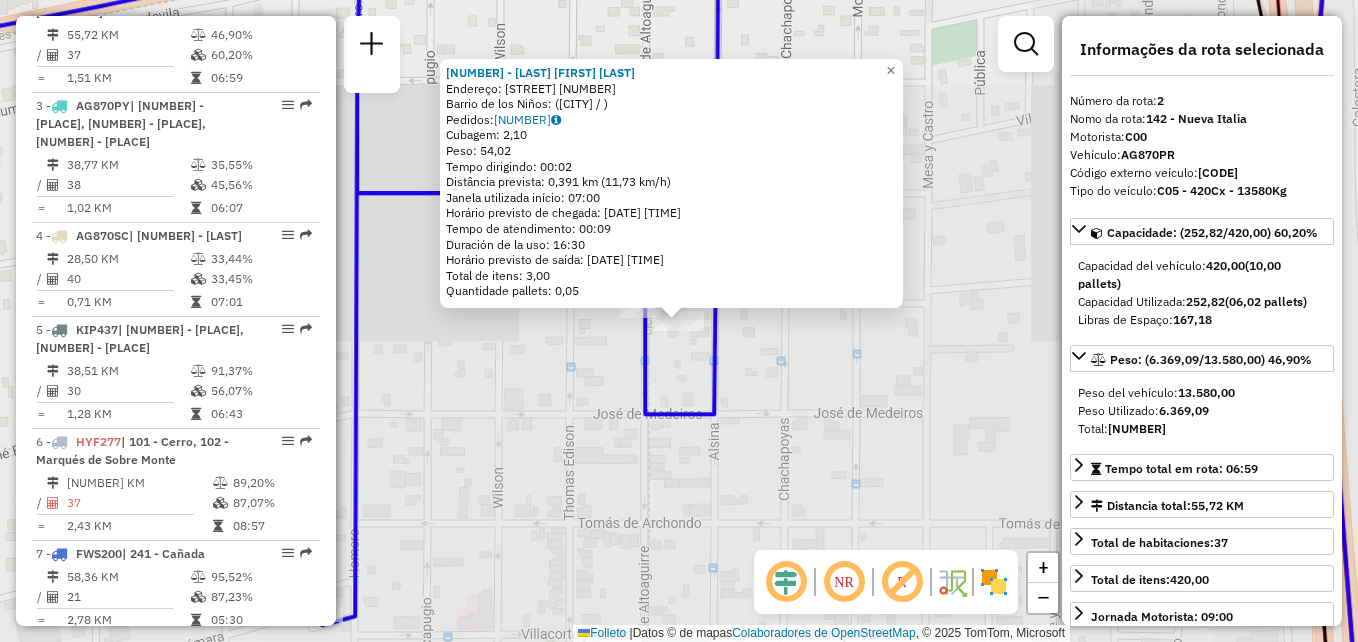 scroll, scrollTop: 799, scrollLeft: 0, axis: vertical 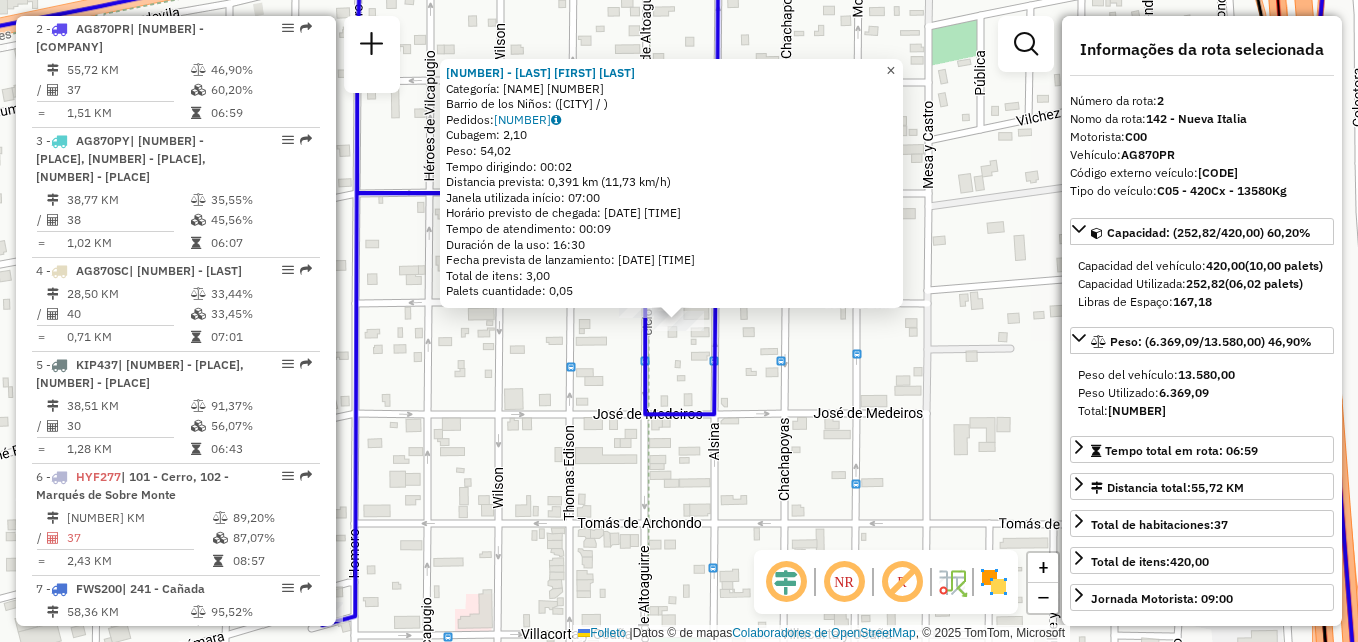 click on "×" 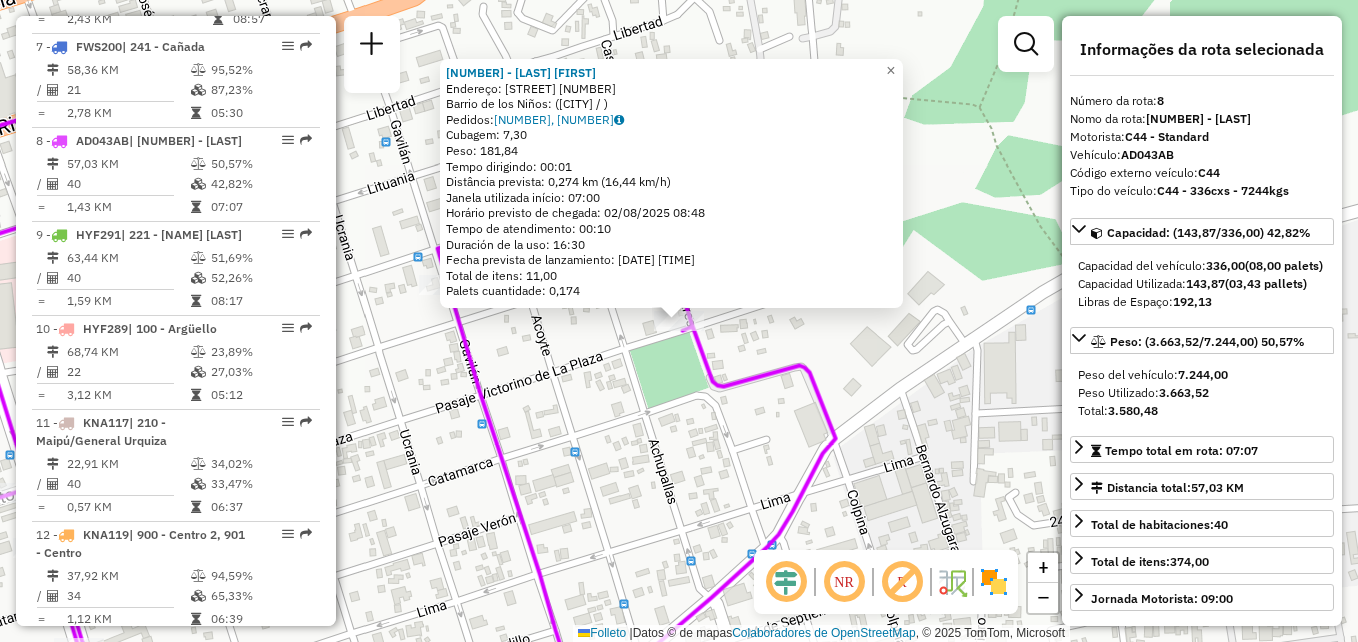 scroll, scrollTop: 1435, scrollLeft: 0, axis: vertical 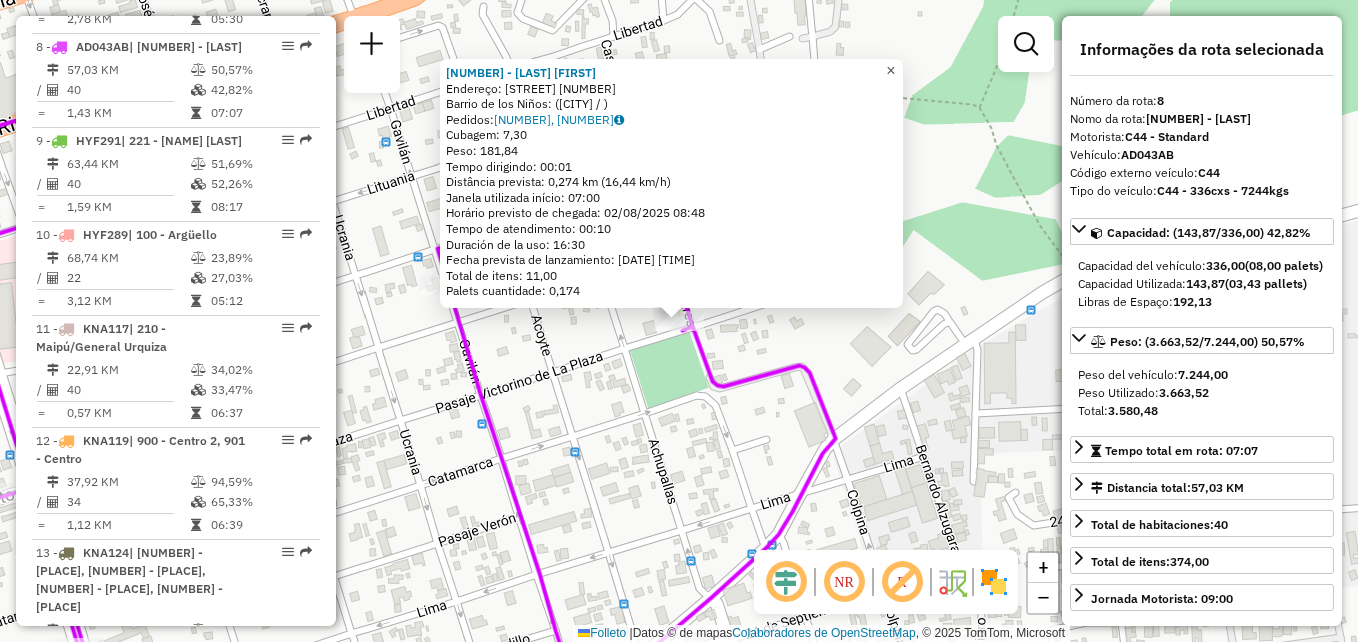 click on "×" 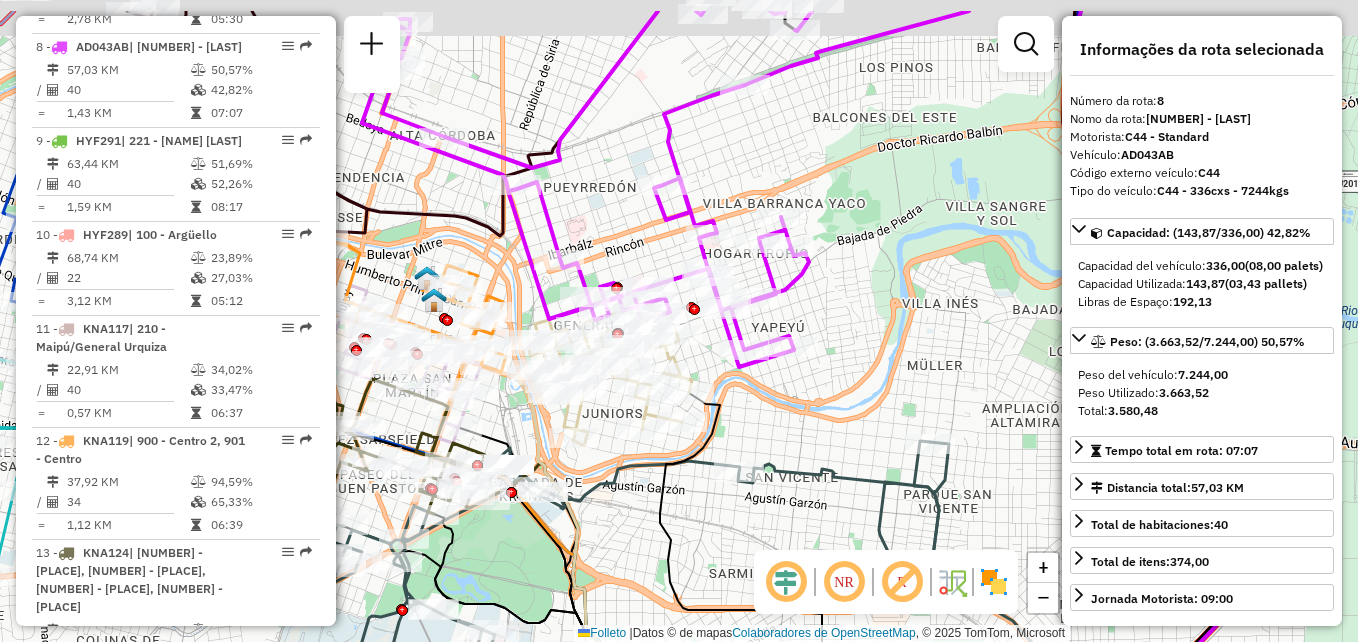 drag, startPoint x: 789, startPoint y: 480, endPoint x: 790, endPoint y: 557, distance: 77.00649 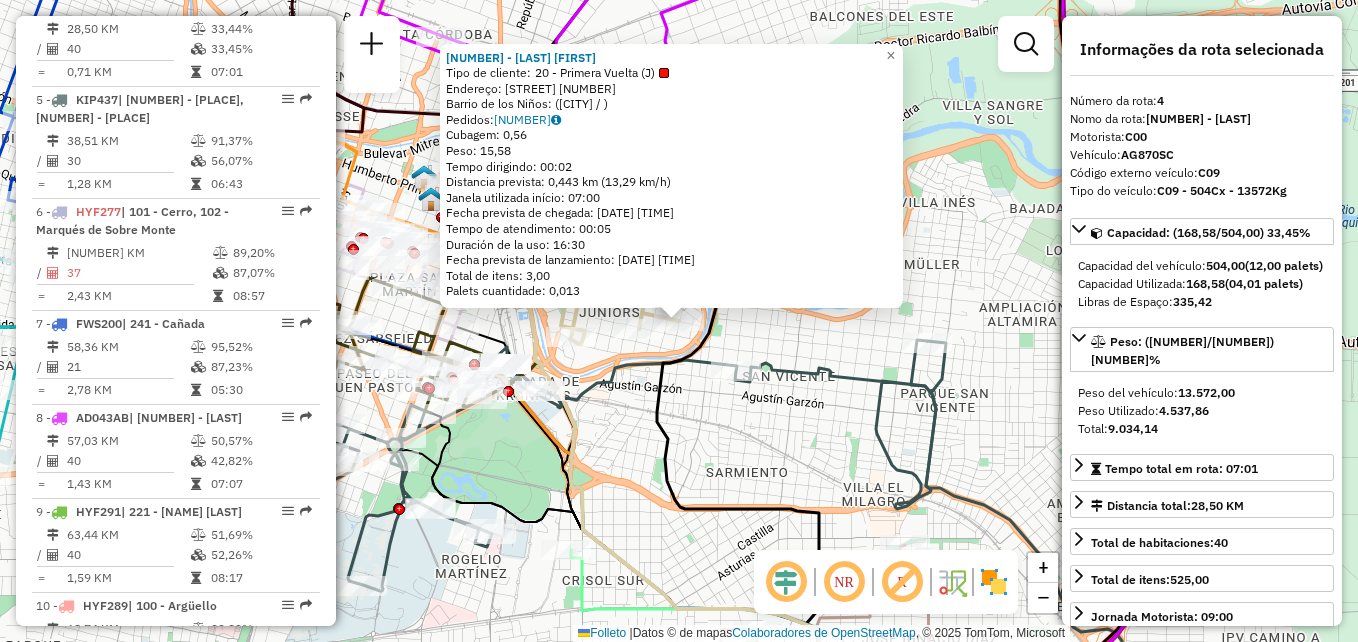 scroll, scrollTop: 1023, scrollLeft: 0, axis: vertical 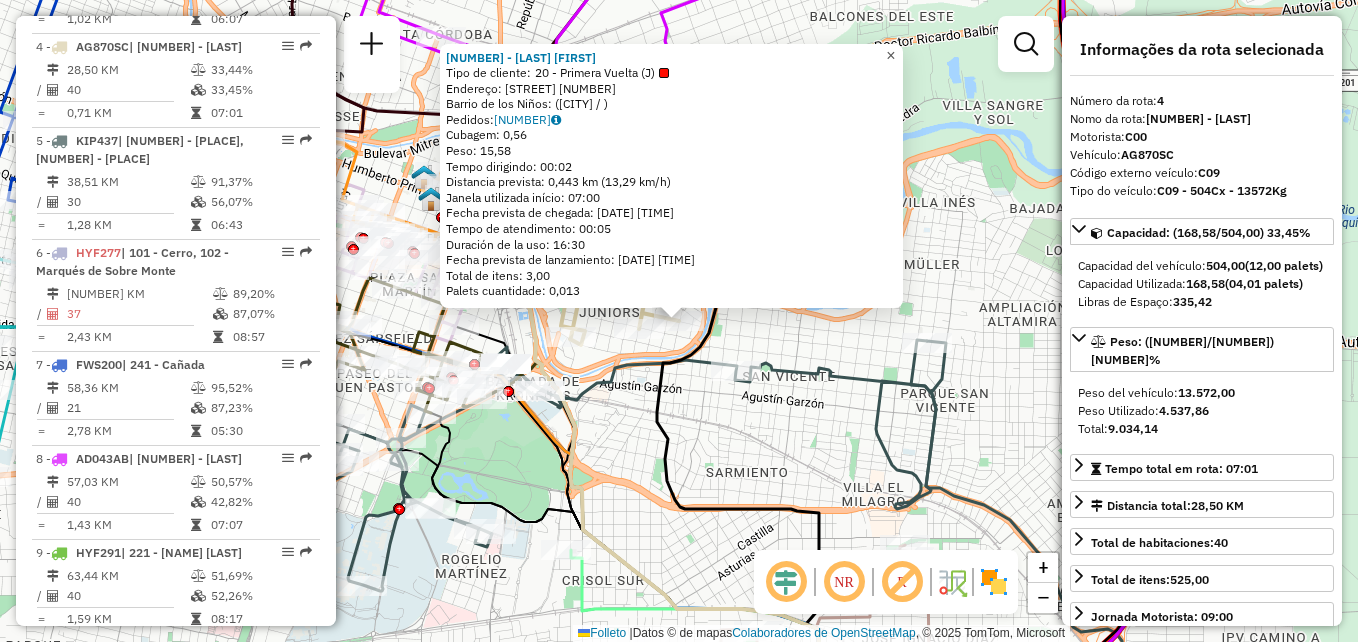 click on "×" 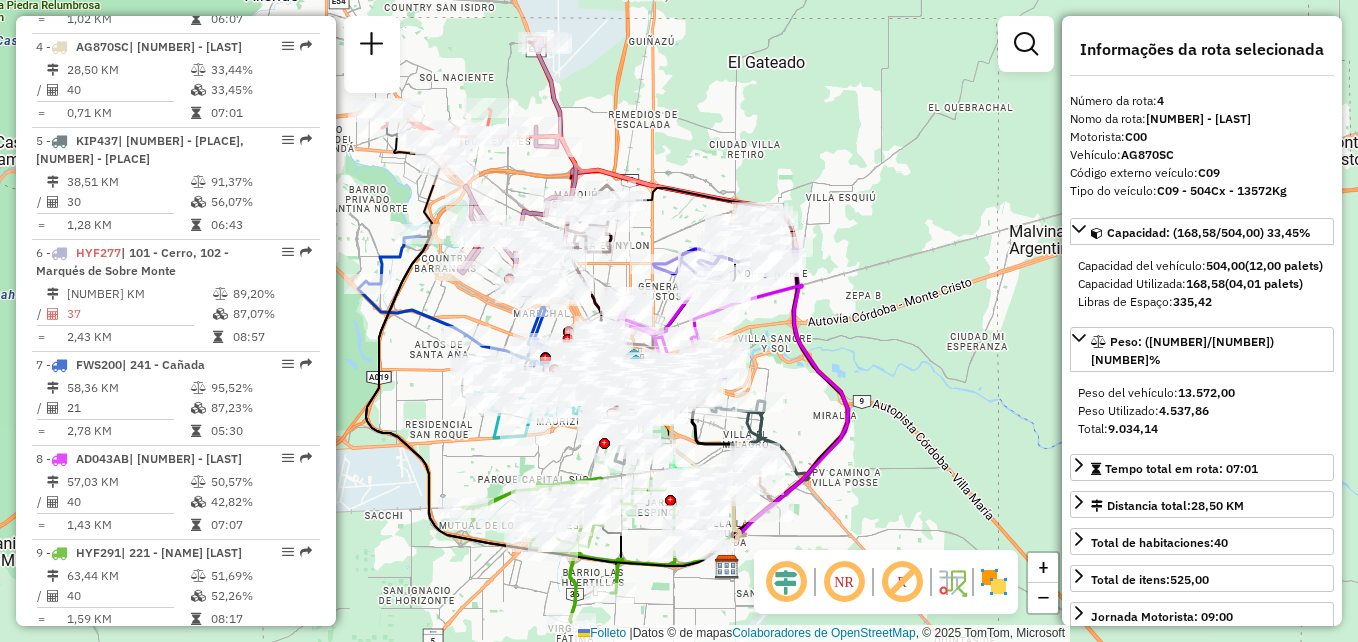 click on "Rota 8 - Plaça AD043AB [NUMBER] - [LAST] [FIRST] de atendimento Grade de atendimento Capacidade Transportadoras Veículos Cliente Pedidos Rotas Selecione os dias de semana para filtrar as janelas de atendimento Seg Ter Qua Qui Sex Sáb Dom Informe o período da janela de atendimento: De: Até: Filtrar exatamente a janela do cliente Considerar janela de atendimento padrão Selecione os dias de semana para filtrar as grades de atendimento Seg Ter Qua Qui Sex Sáb Dom Considerar clientes sem dia de atendimento cadastrado Clientes fora do dia de atendimento selecionado Filtrar as atividades entre os valores definidos abaixo: Peso mínimo: Peso máximo: Cubagem mínima: Cubagem máxima: De: Até: Filtrar as atividades entre o tempo de atendimento definido abaixo: De: Até: Considerar capacidade total dos clientes não roteirizados Transportadora: Selecione um ou mais itens Tipo de veículo: Selecione um ou mais itens Veículo: Motorista: Nome: Rótulo:" 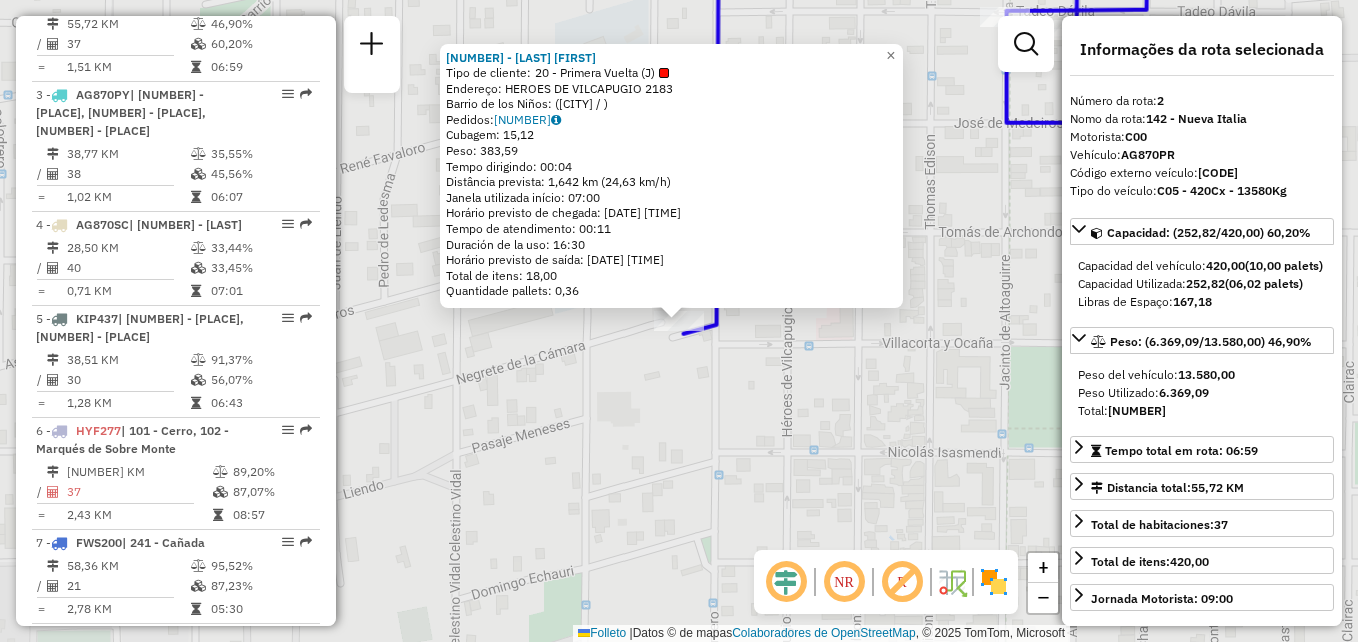 scroll, scrollTop: 799, scrollLeft: 0, axis: vertical 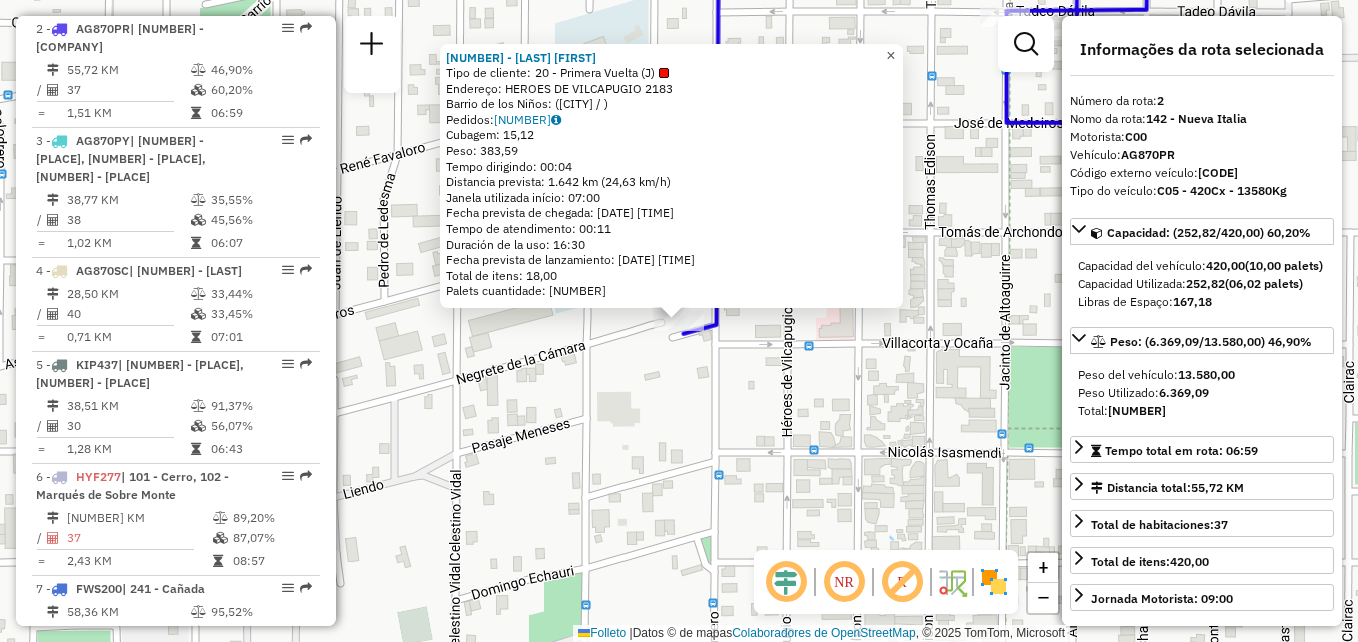 click on "×" 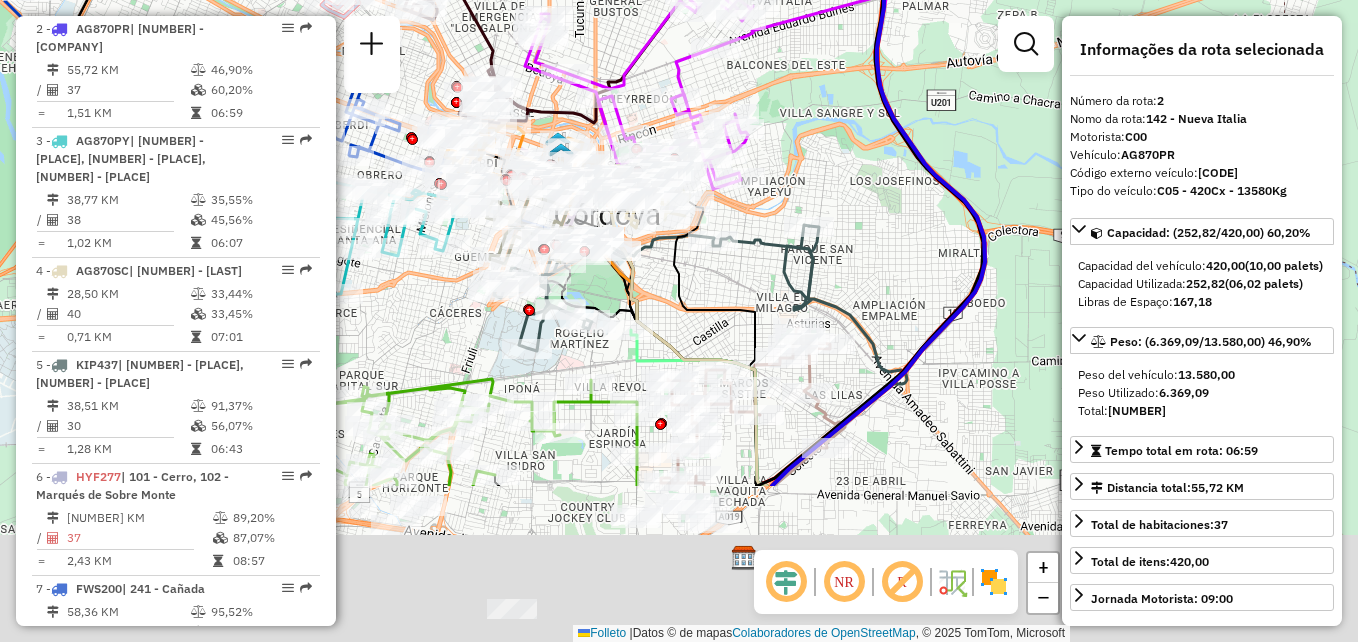 drag, startPoint x: 766, startPoint y: 357, endPoint x: 811, endPoint y: 30, distance: 330.08182 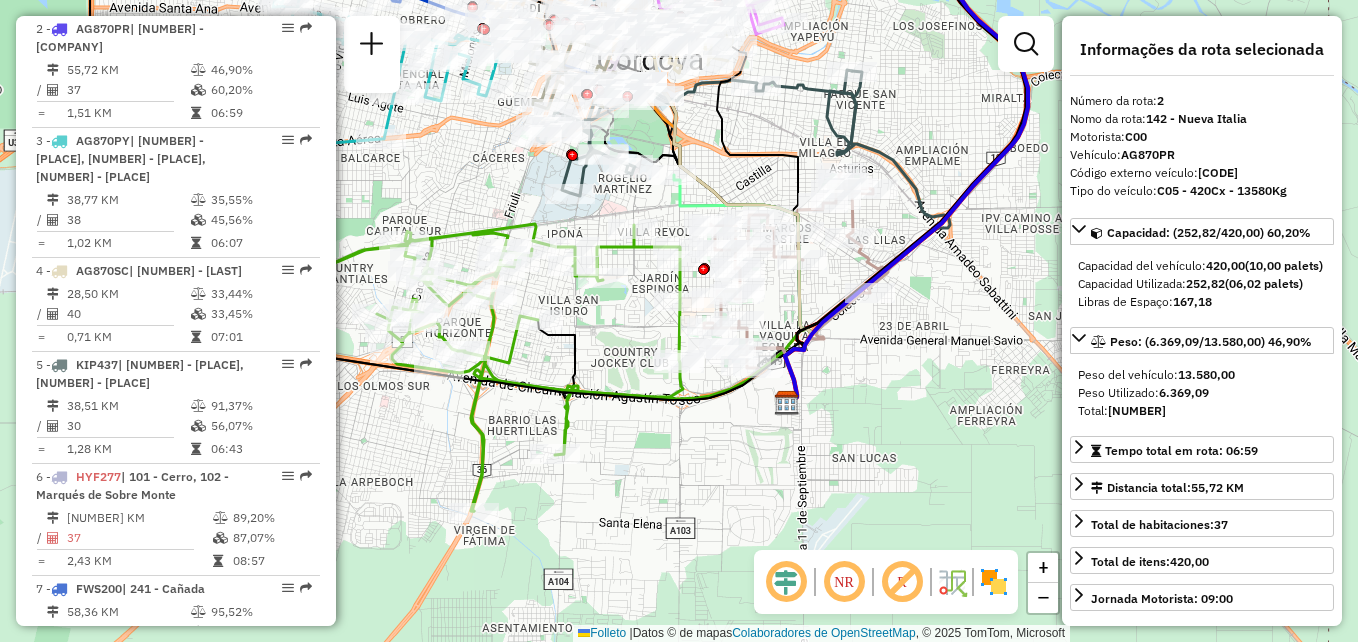 drag, startPoint x: 653, startPoint y: 418, endPoint x: 883, endPoint y: 395, distance: 231.14714 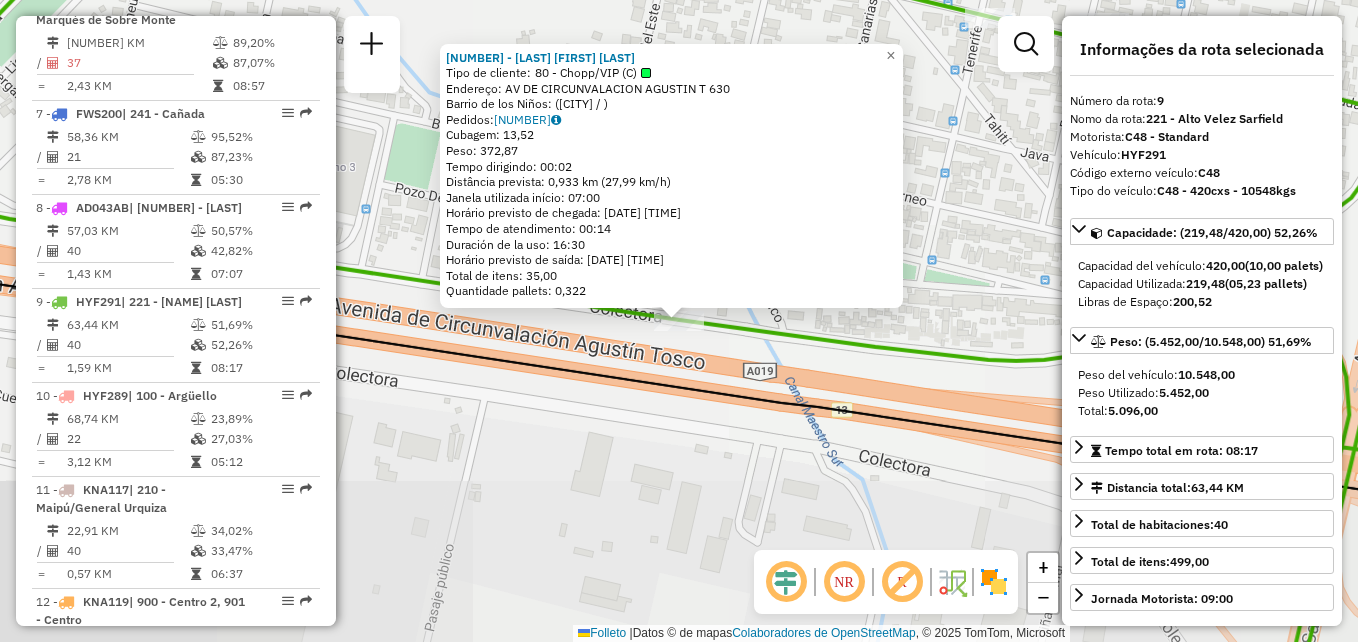 scroll, scrollTop: 1529, scrollLeft: 0, axis: vertical 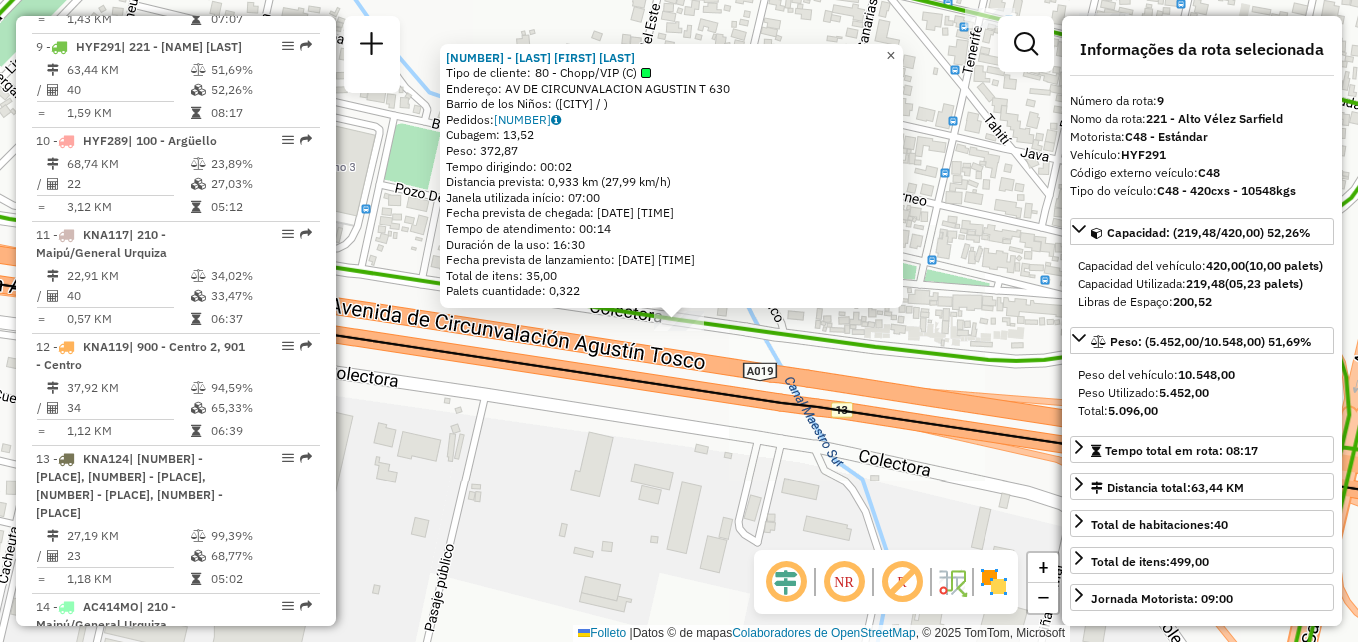 click on "×" 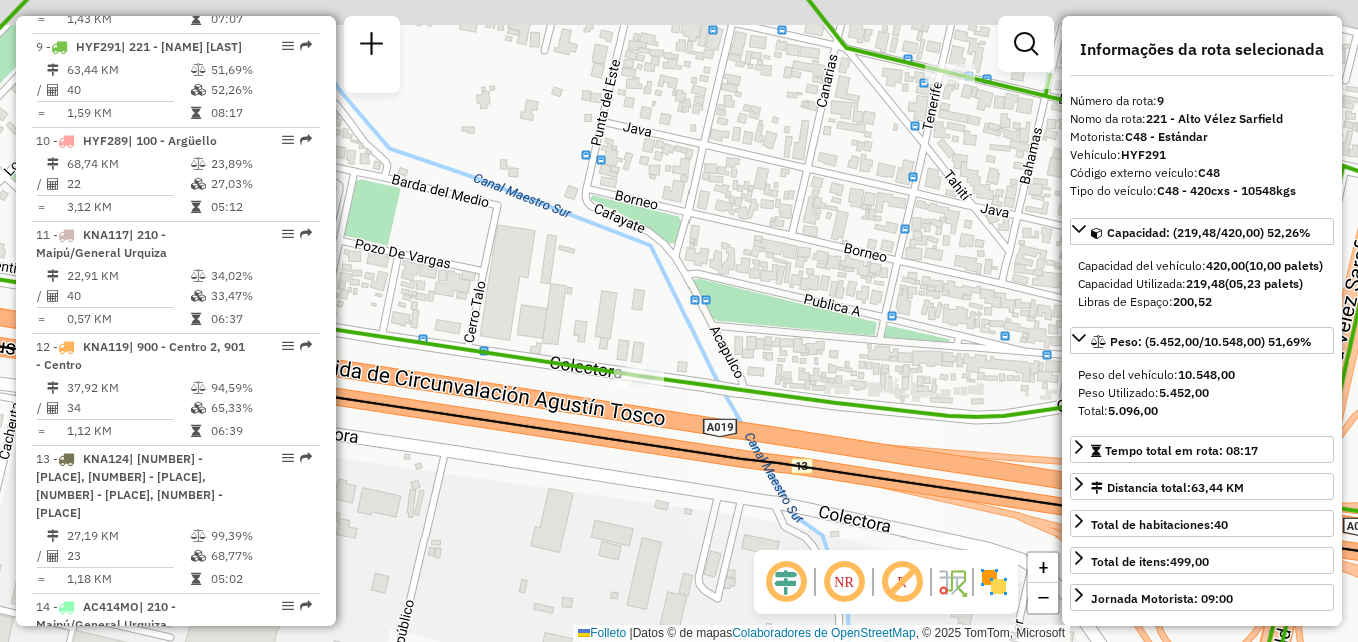 drag, startPoint x: 801, startPoint y: 305, endPoint x: 607, endPoint y: 401, distance: 216.45323 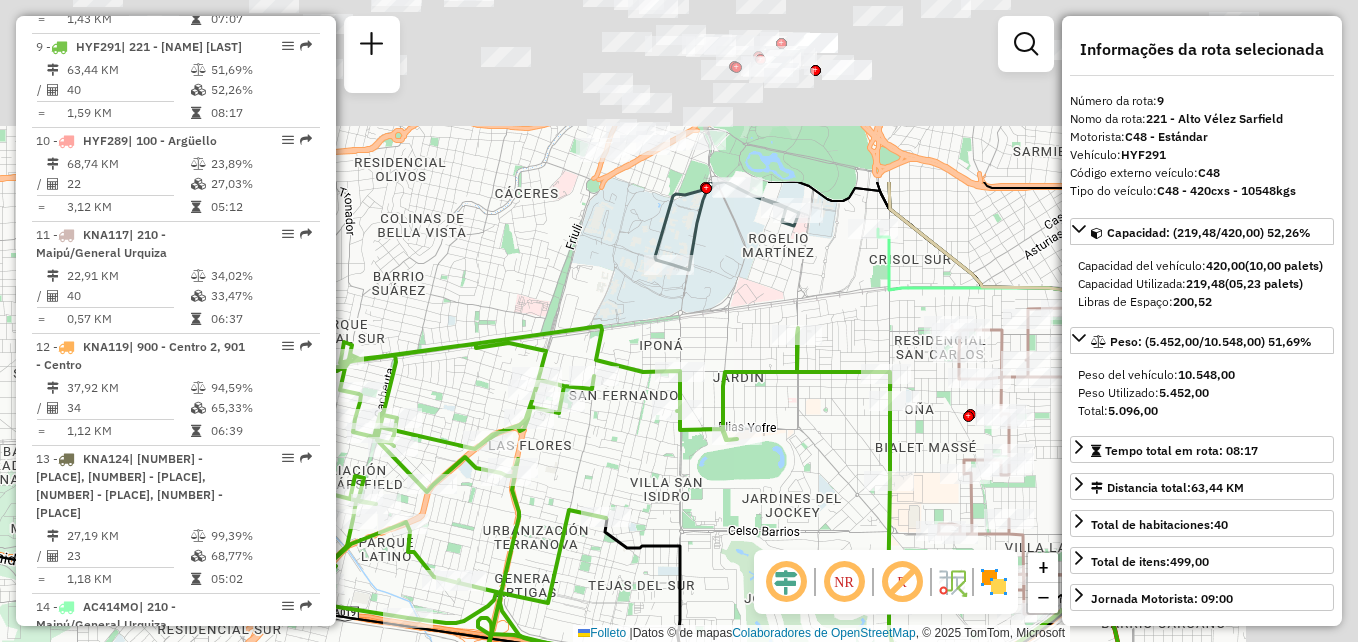 drag, startPoint x: 797, startPoint y: 375, endPoint x: 543, endPoint y: 567, distance: 318.40225 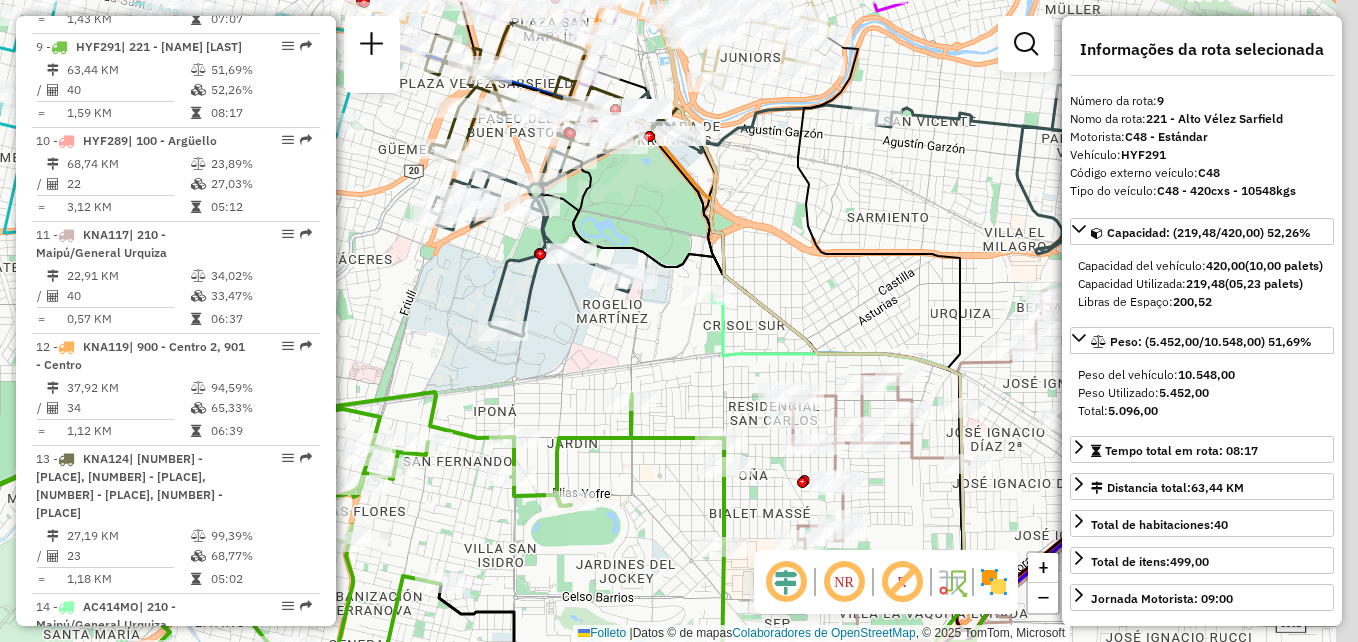 drag, startPoint x: 632, startPoint y: 420, endPoint x: 359, endPoint y: 486, distance: 280.86475 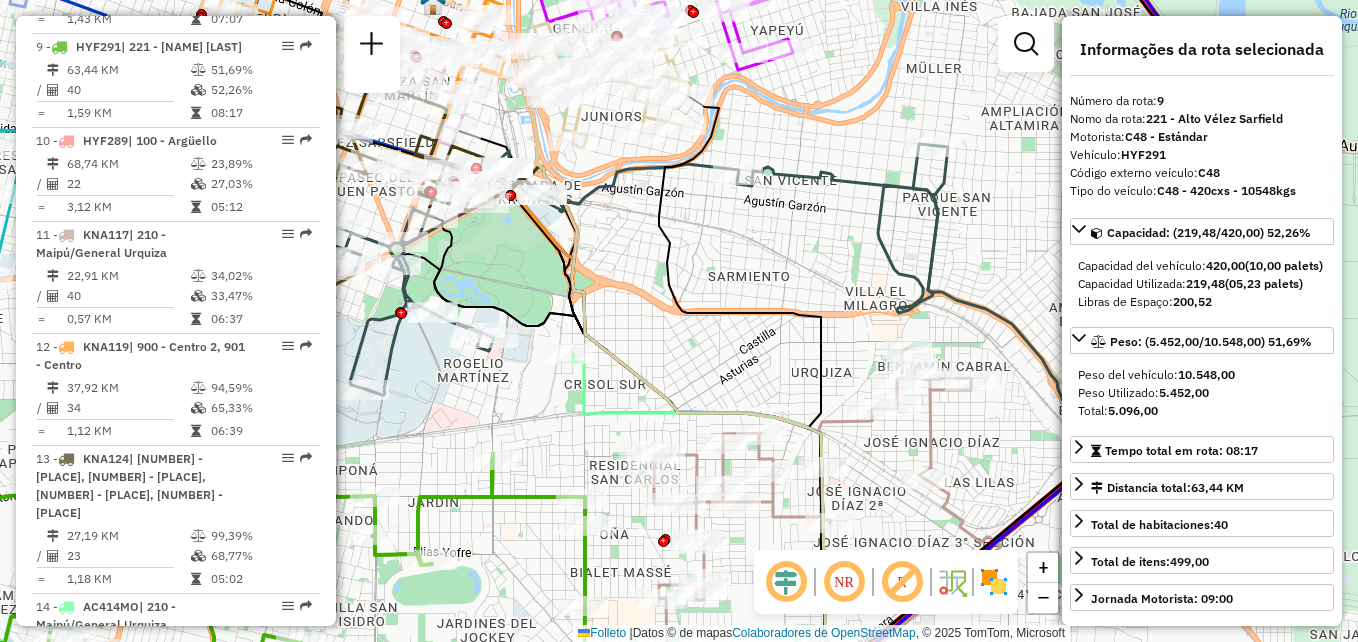 drag, startPoint x: 623, startPoint y: 267, endPoint x: 617, endPoint y: 235, distance: 32.55764 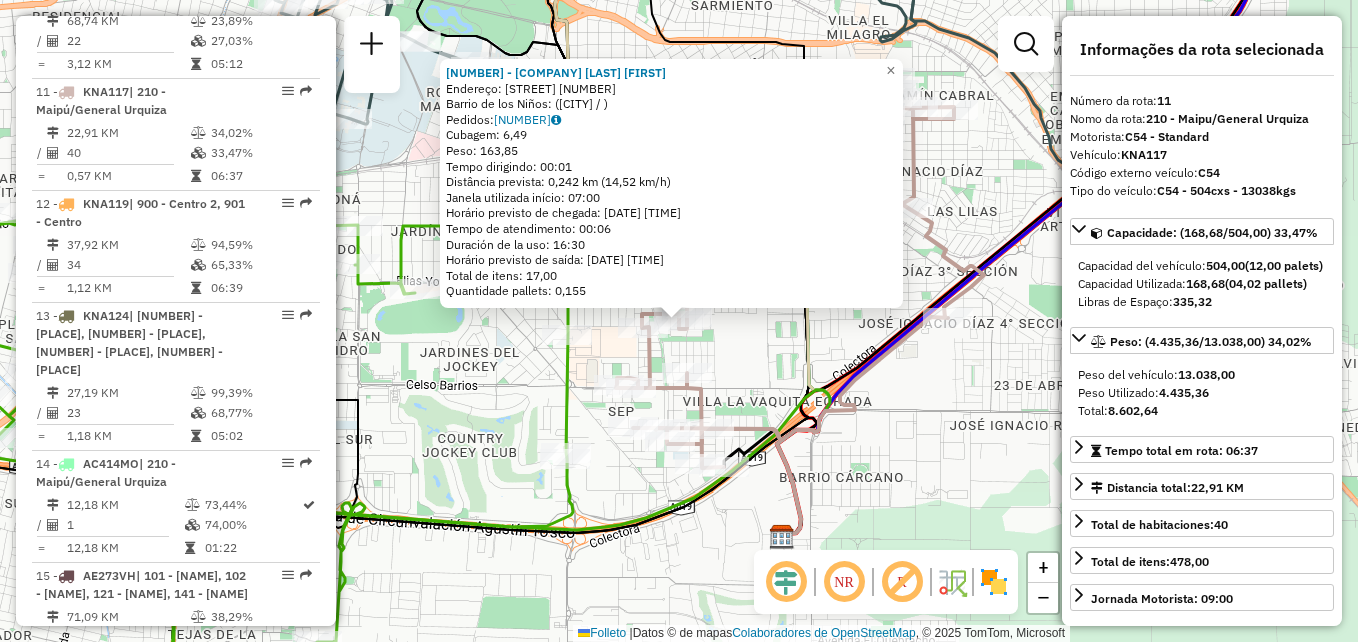 scroll, scrollTop: 1735, scrollLeft: 0, axis: vertical 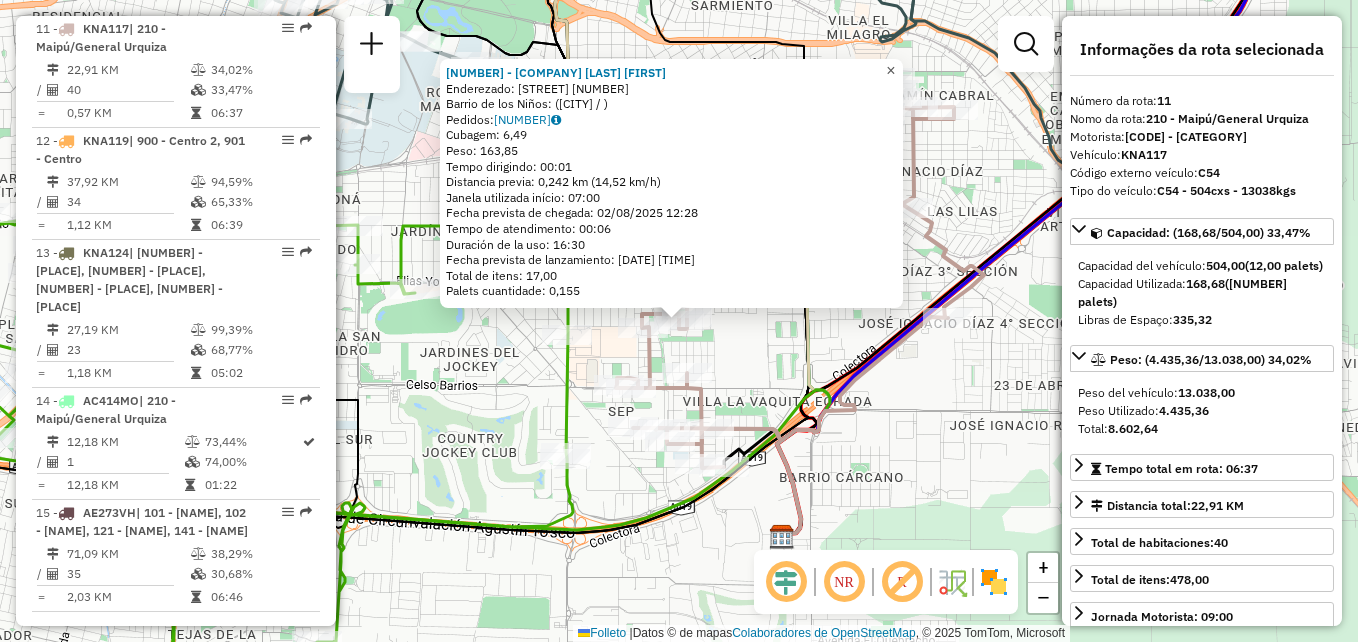 click on "×" 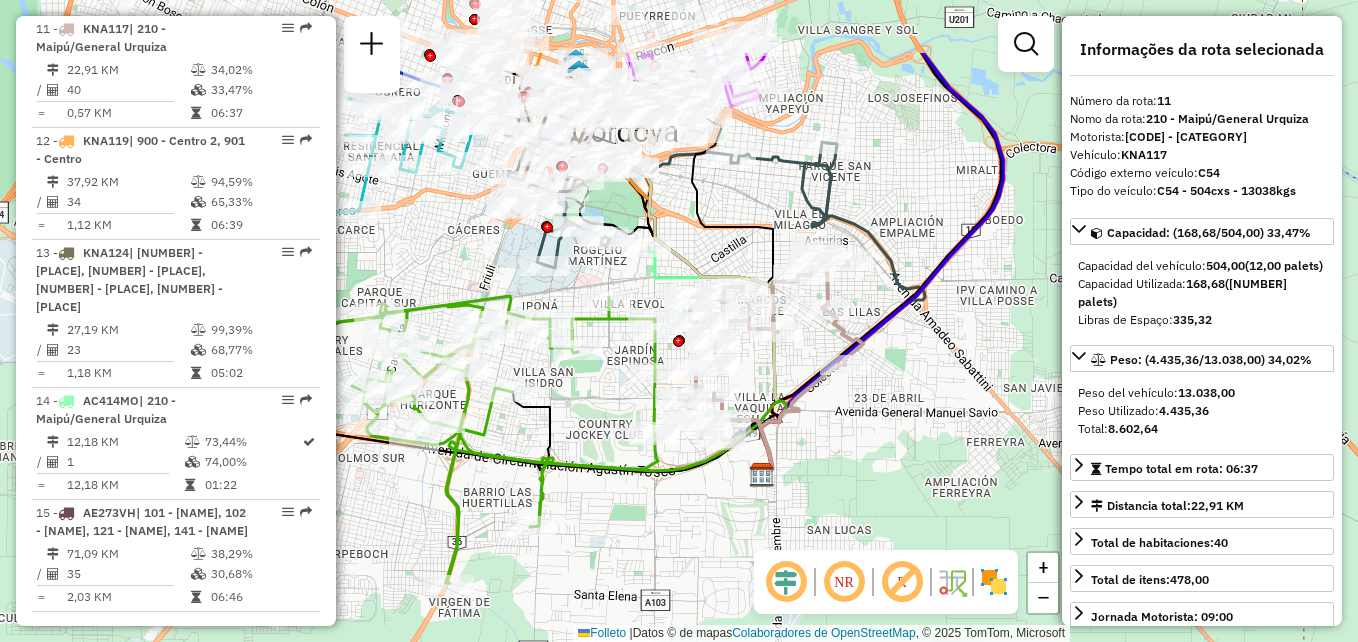 drag, startPoint x: 753, startPoint y: 358, endPoint x: 725, endPoint y: 402, distance: 52.153618 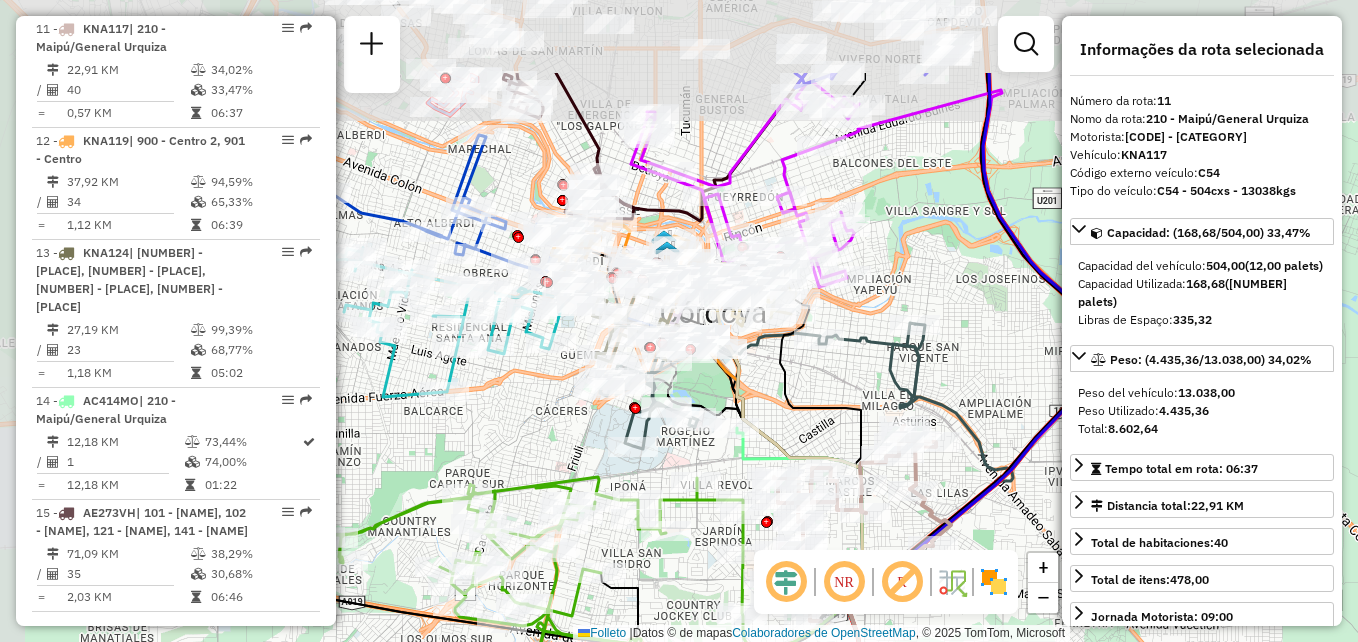 drag, startPoint x: 667, startPoint y: 265, endPoint x: 813, endPoint y: 413, distance: 207.89421 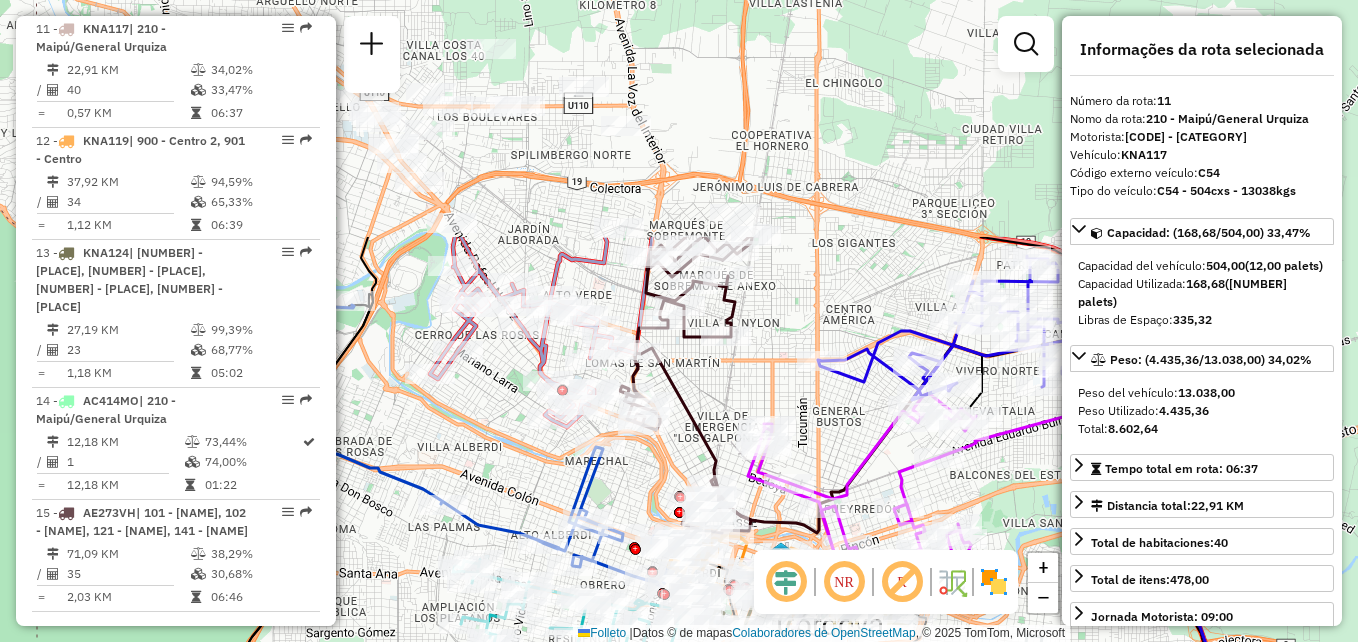 click on "Informações da Sessão 1222067 - [DATE]  Creación: [DATE] [TIME]   Depósito:  SAZ AR [CITY]  Total de rotas:  15  Distância Total:  697,86 km  Tempo total:  94:09  Total de Atividades Roteirizadas:  473  Total de Pedidos Roteirizados:  552  Peso total roteirizado:  85.624,50  Cubagem total roteirizado:  3.275,71  Total de Atividades não Roteirizadas:  0  Total de Pedidos não Roteirizados:  0 Total de caixas por viagem:  3.275,71 / 15 =  218,38 Média de Atividades por viagem:  473 / 15 =  31,53 Ocupación media de la prueba:  60,96%   Rotas improdutivas:  9  Rotaciones de días:  0  Clientes Priorizados NR:  0  Transportadoras  Rotaciones  Recargas: 1   Ver rotas   Ver veículos   1 -       KYE215   | furgoneta  27,58 KM   28,92%  /  35   26,55%     =  0,79 KM   05:50   2 -       AG870PR   | 142 - Nueva Italia  55,72 KM   46,90%  /  37   60,20%     =  1,51 KM   06:59   3 -       AG870PY   | 231 - Ruta 20, 232 - Observatorio, 233 - Los Plátanos  38,77 KM   35,55%  /  38   45,56%     =  4 -" 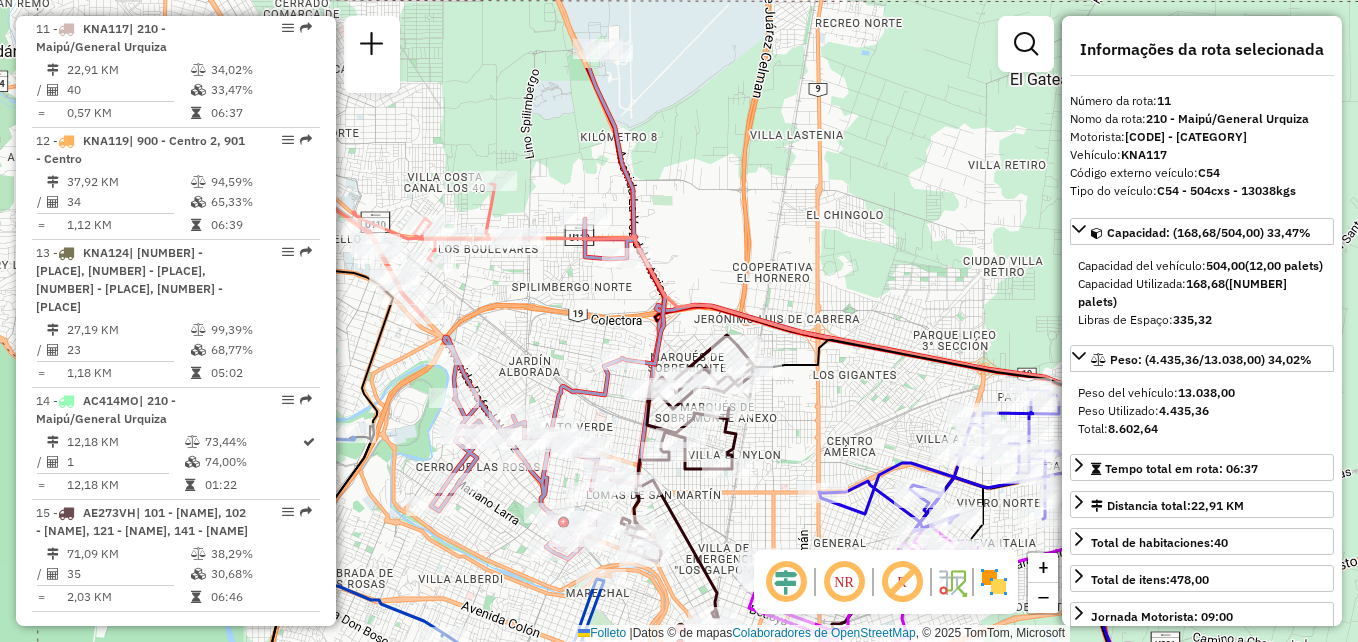 drag, startPoint x: 817, startPoint y: 420, endPoint x: 818, endPoint y: 552, distance: 132.00378 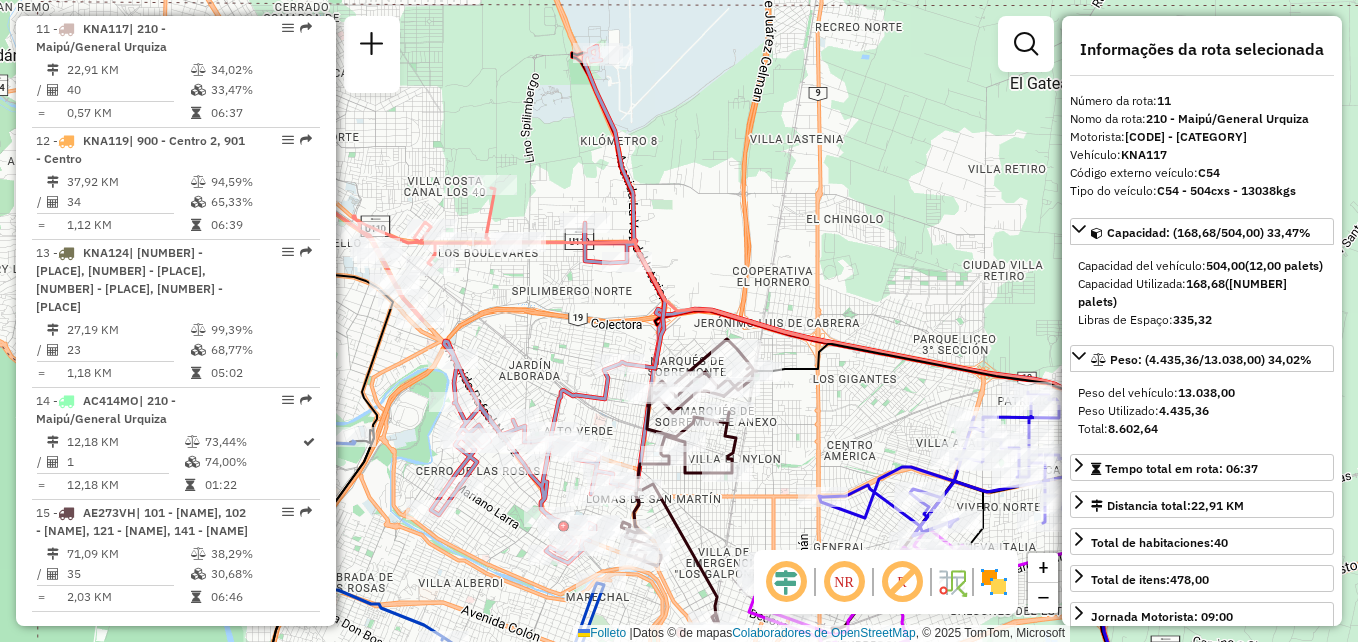 drag, startPoint x: 725, startPoint y: 205, endPoint x: 723, endPoint y: 231, distance: 26.076809 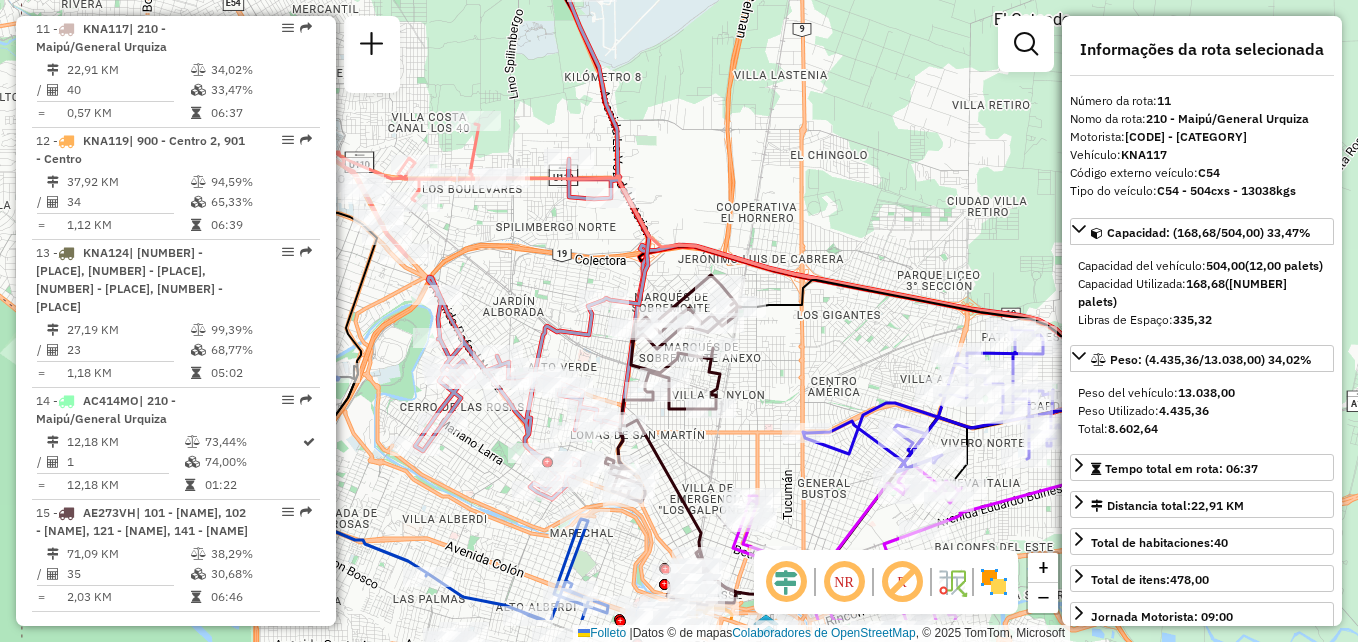 drag, startPoint x: 835, startPoint y: 394, endPoint x: 781, endPoint y: 279, distance: 127.04723 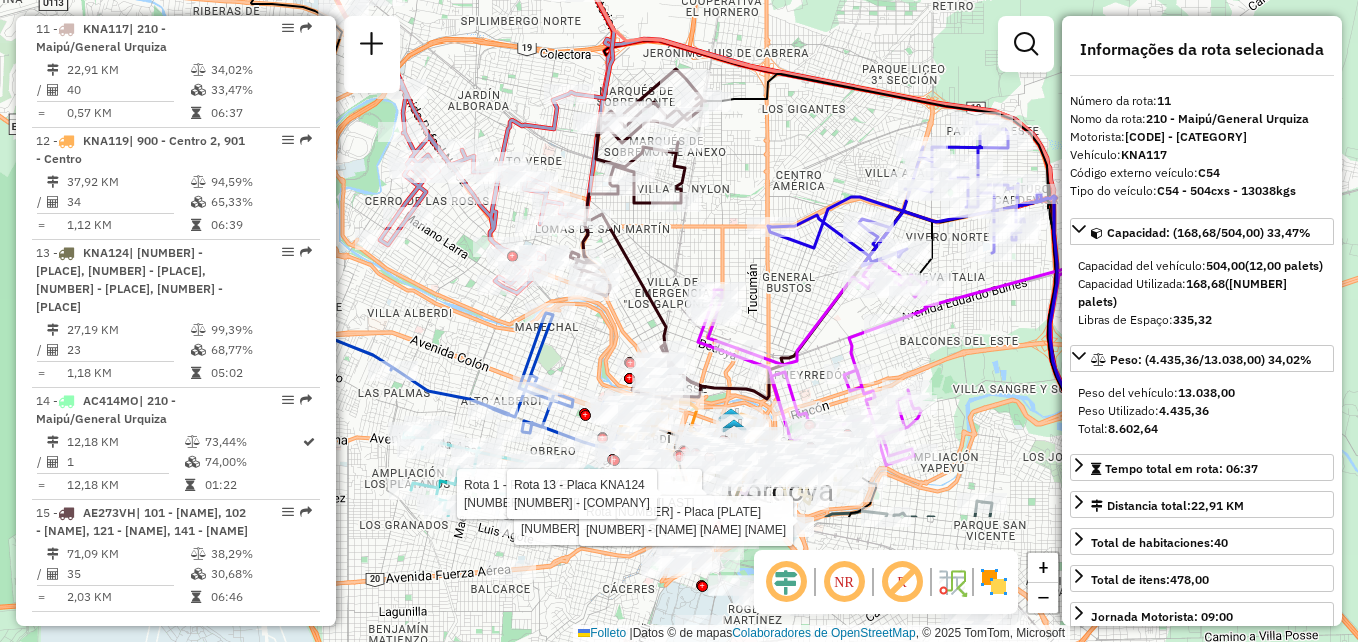 drag, startPoint x: 757, startPoint y: 353, endPoint x: 737, endPoint y: 211, distance: 143.40154 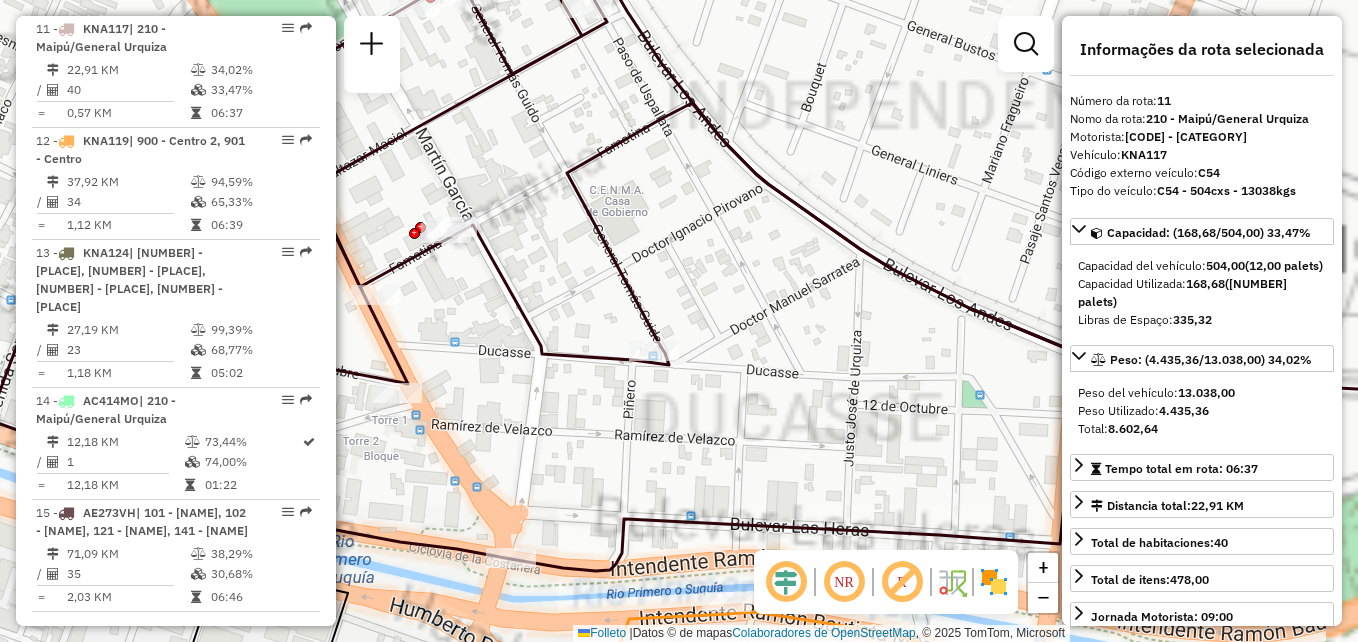 drag, startPoint x: 805, startPoint y: 281, endPoint x: 818, endPoint y: 238, distance: 44.922153 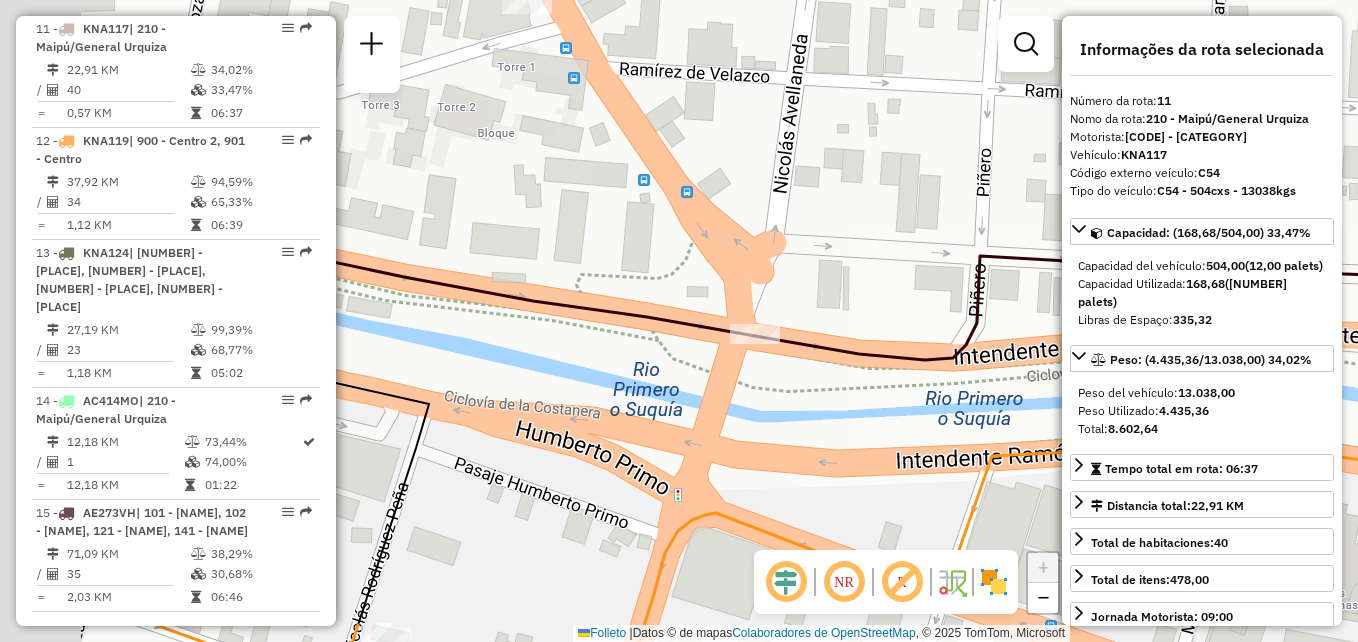 drag, startPoint x: 636, startPoint y: 427, endPoint x: 830, endPoint y: 382, distance: 199.1507 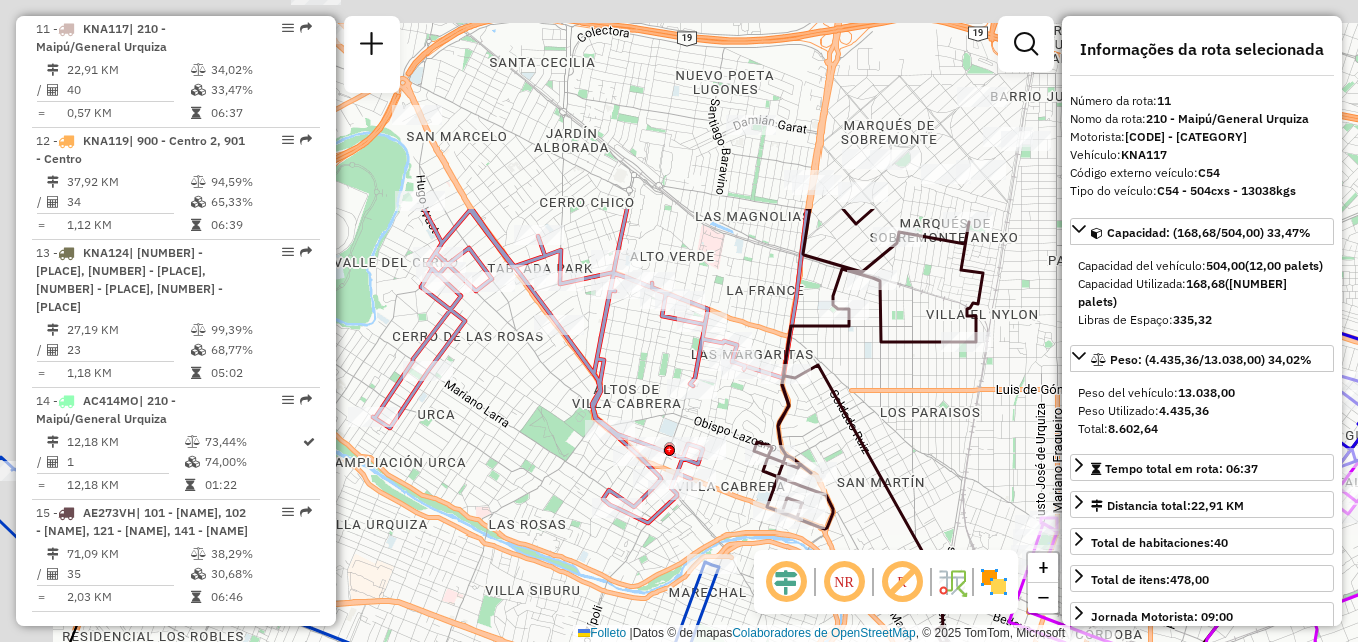 drag, startPoint x: 937, startPoint y: 551, endPoint x: 967, endPoint y: 609, distance: 65.29931 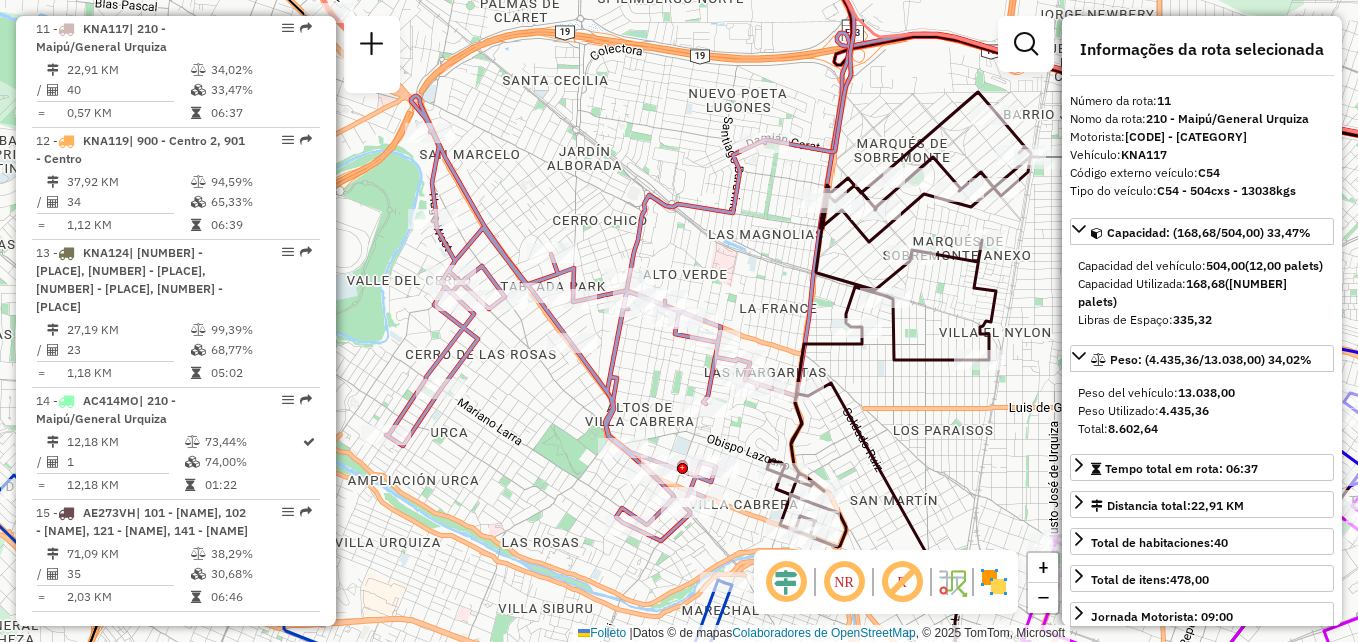 drag, startPoint x: 668, startPoint y: 368, endPoint x: 613, endPoint y: 517, distance: 158.82695 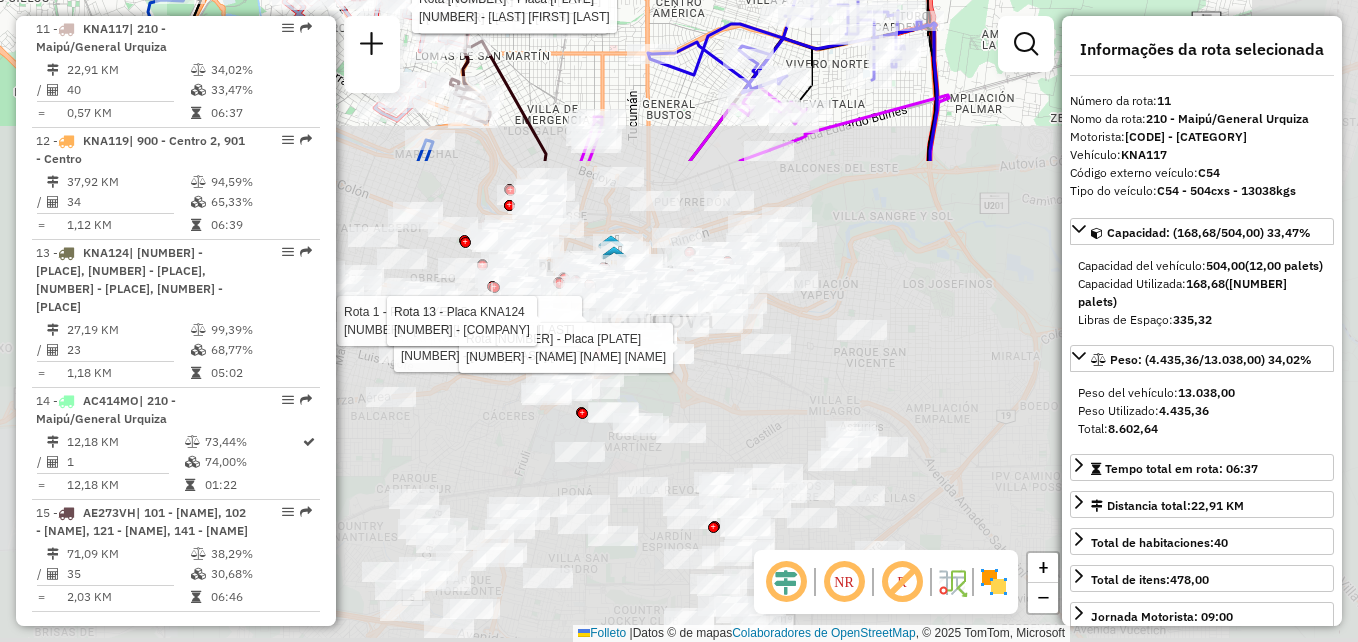 drag, startPoint x: 937, startPoint y: 488, endPoint x: 727, endPoint y: -65, distance: 591.53107 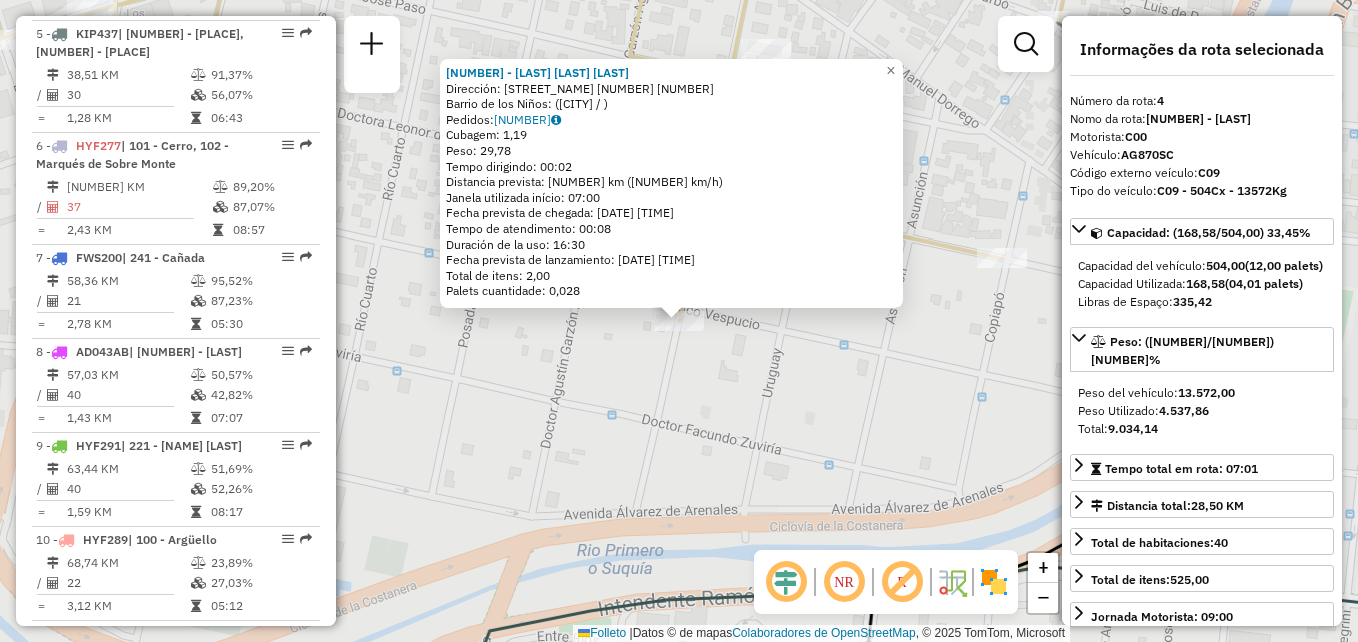 scroll, scrollTop: 1023, scrollLeft: 0, axis: vertical 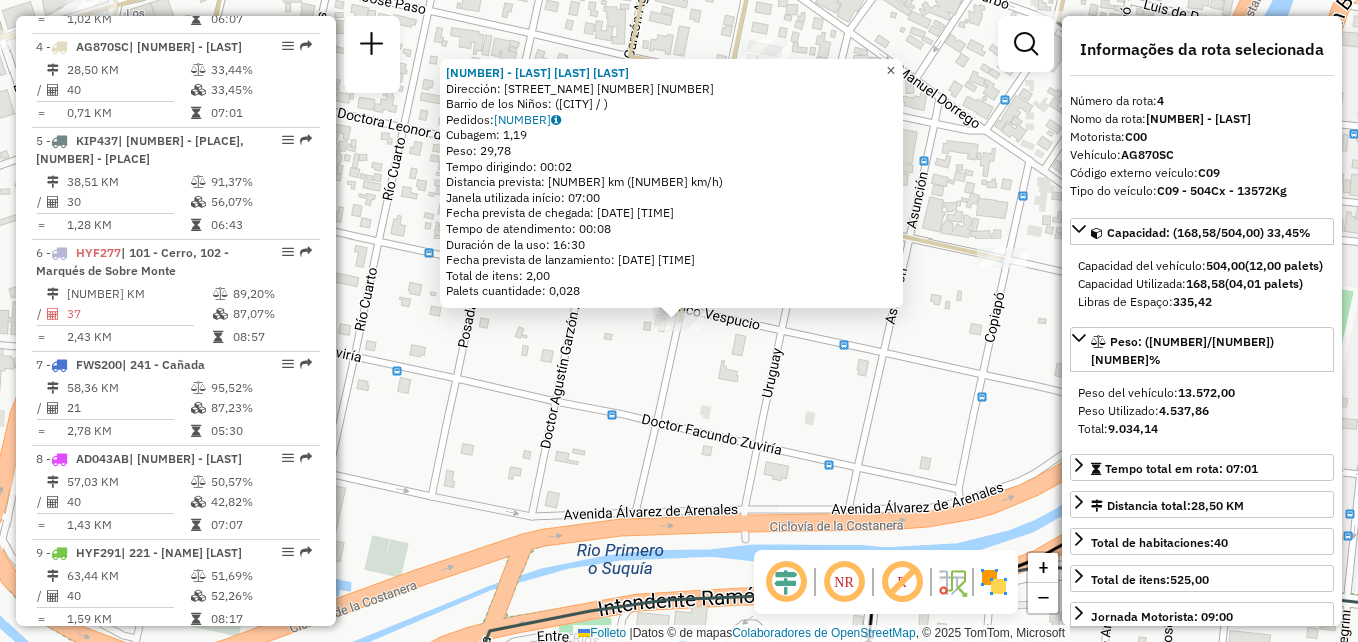 click on "×" 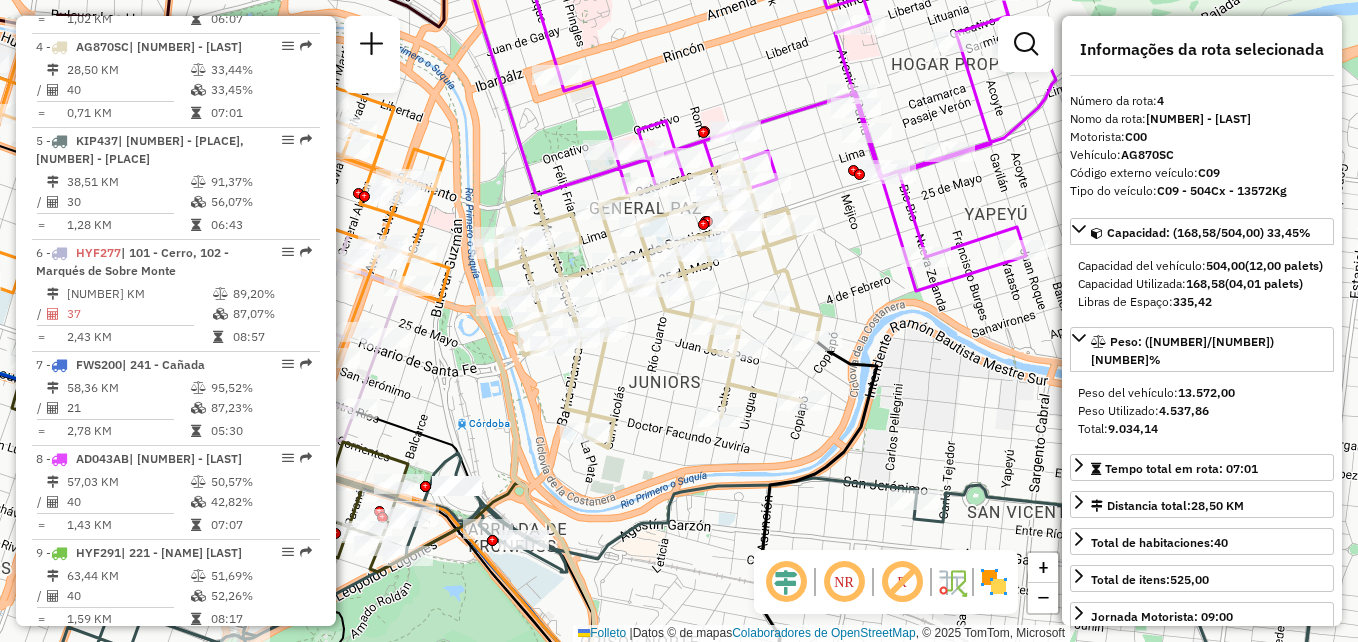 drag, startPoint x: 782, startPoint y: 268, endPoint x: 805, endPoint y: 290, distance: 31.827662 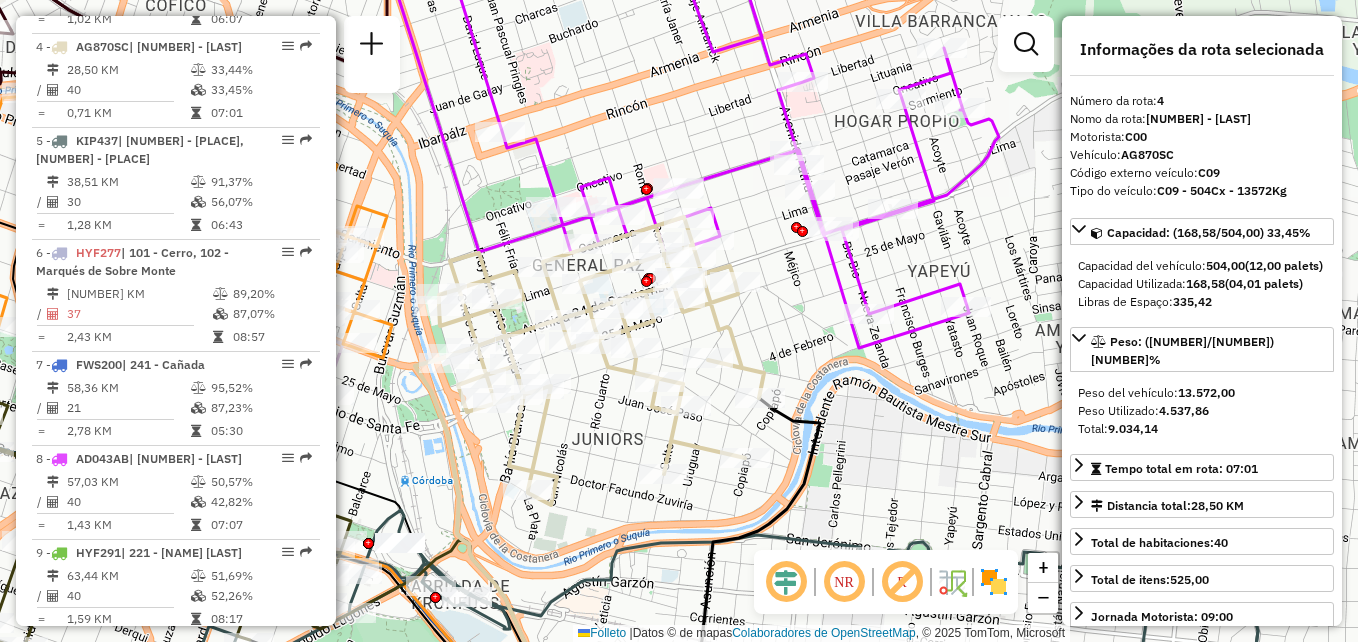drag, startPoint x: 820, startPoint y: 314, endPoint x: 728, endPoint y: 375, distance: 110.38569 